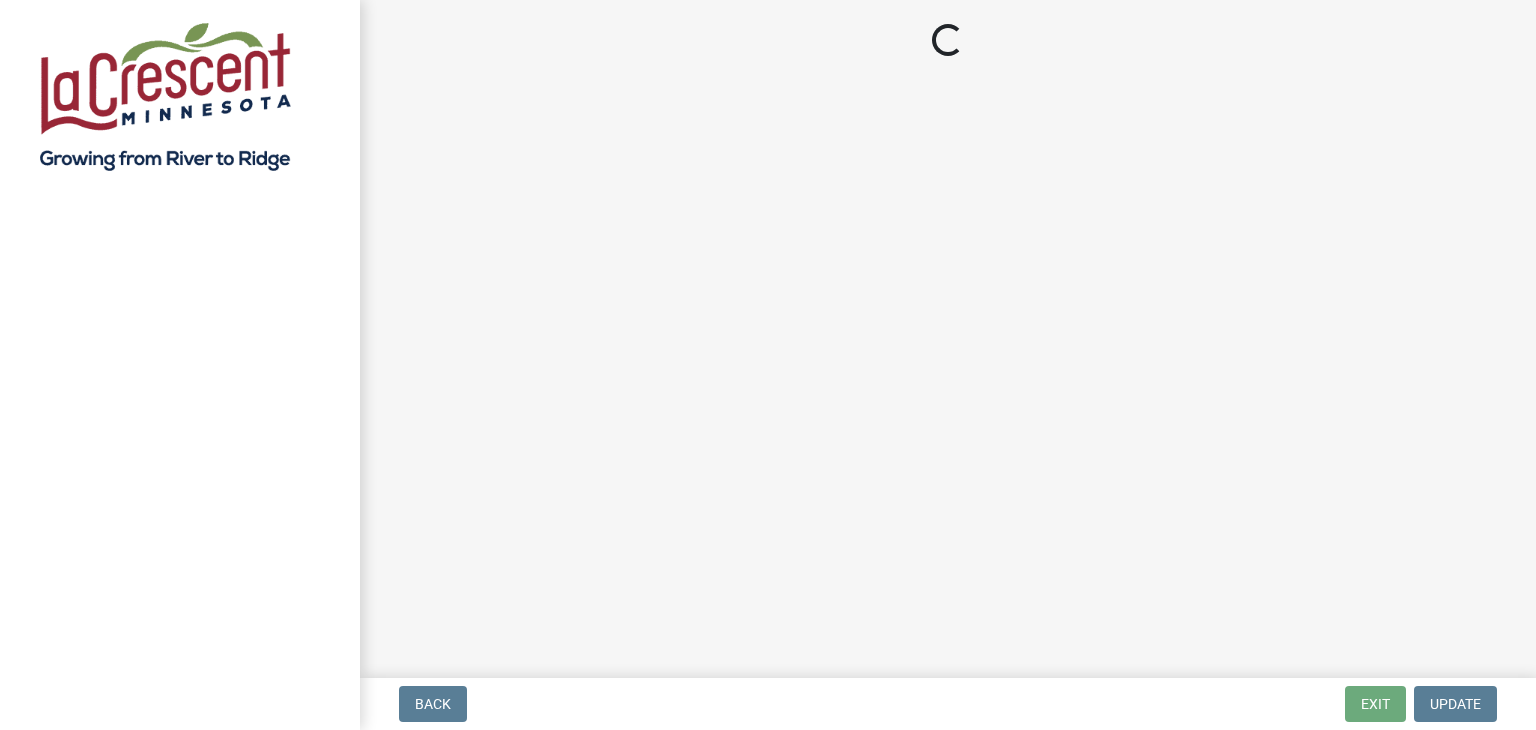 scroll, scrollTop: 0, scrollLeft: 0, axis: both 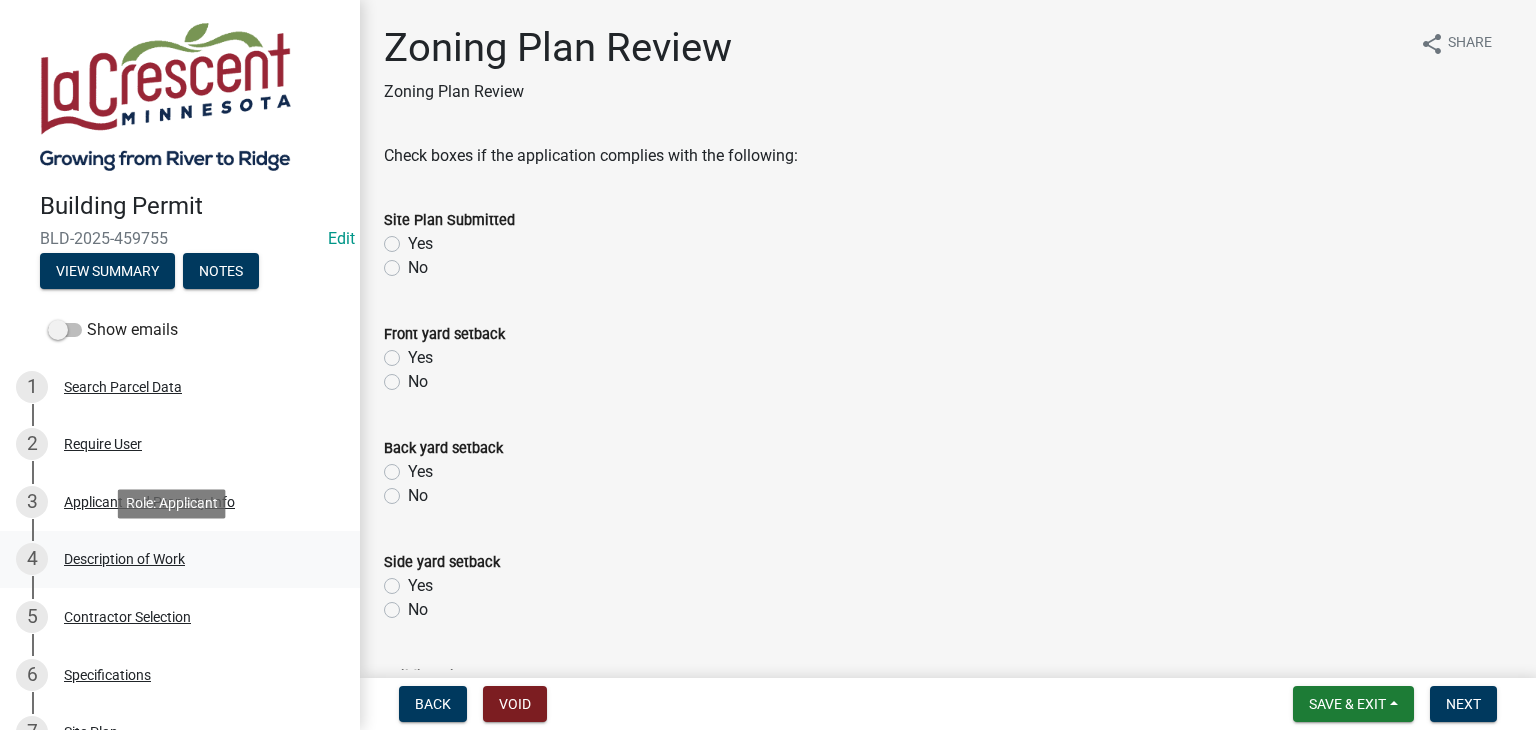 click on "Description of Work" at bounding box center [124, 559] 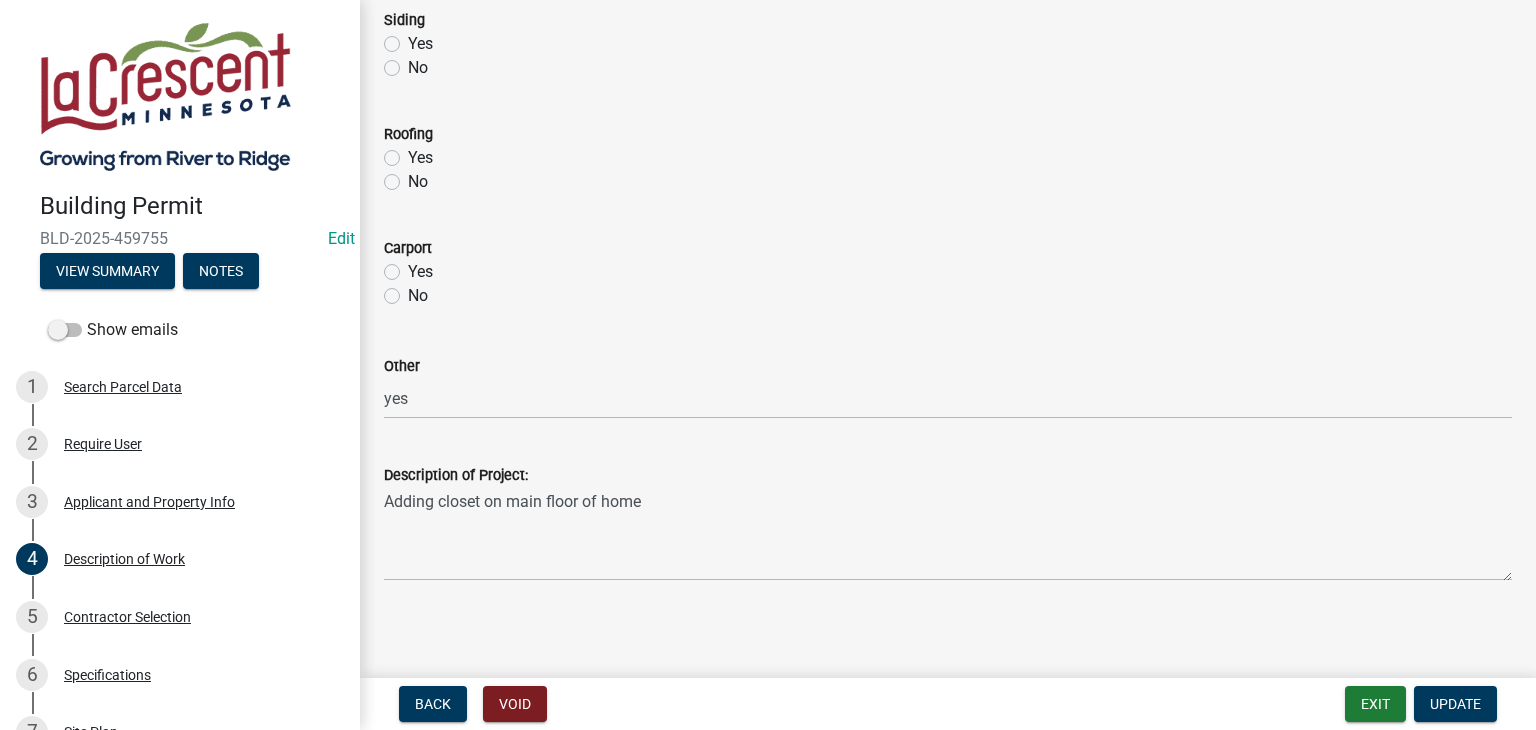 scroll, scrollTop: 1003, scrollLeft: 0, axis: vertical 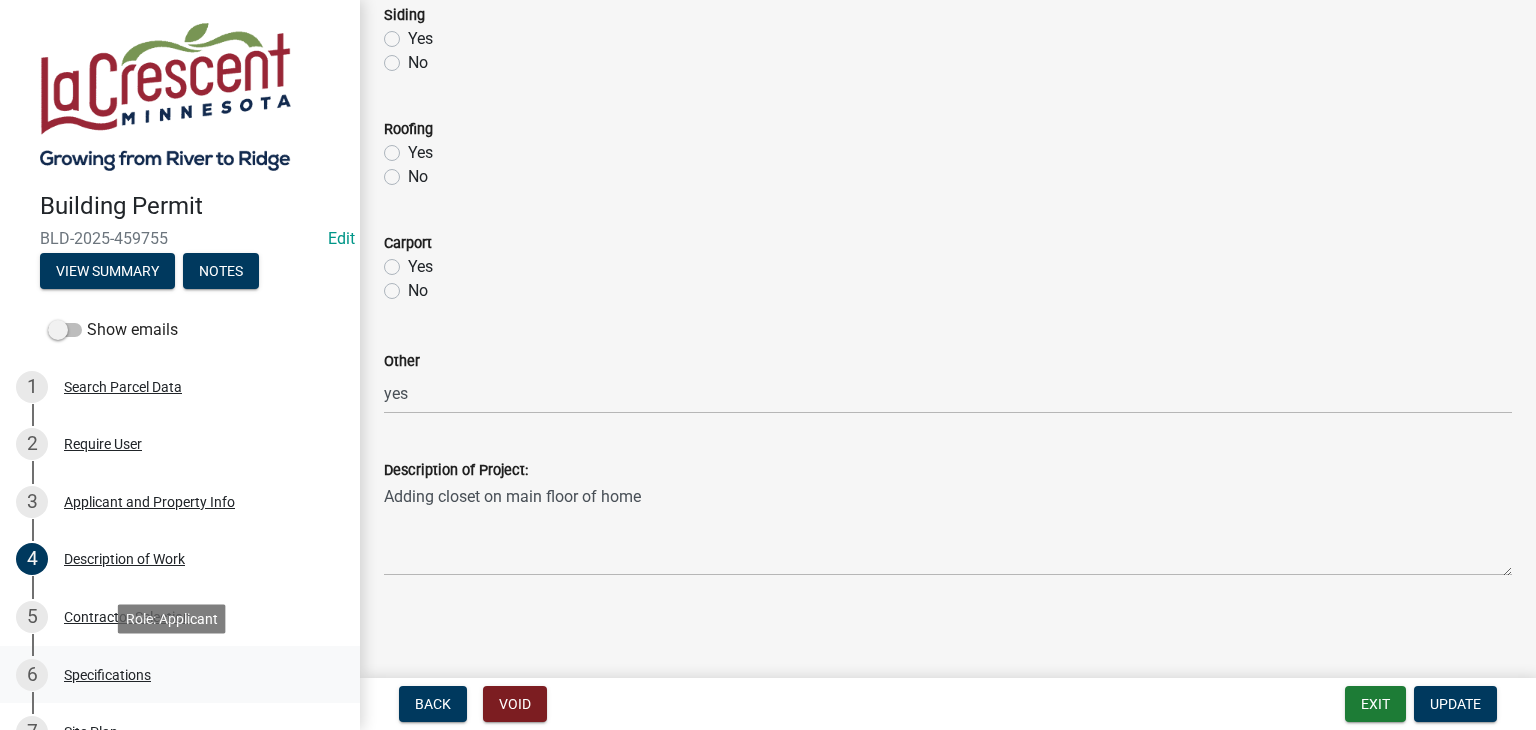 click on "Specifications" at bounding box center (107, 675) 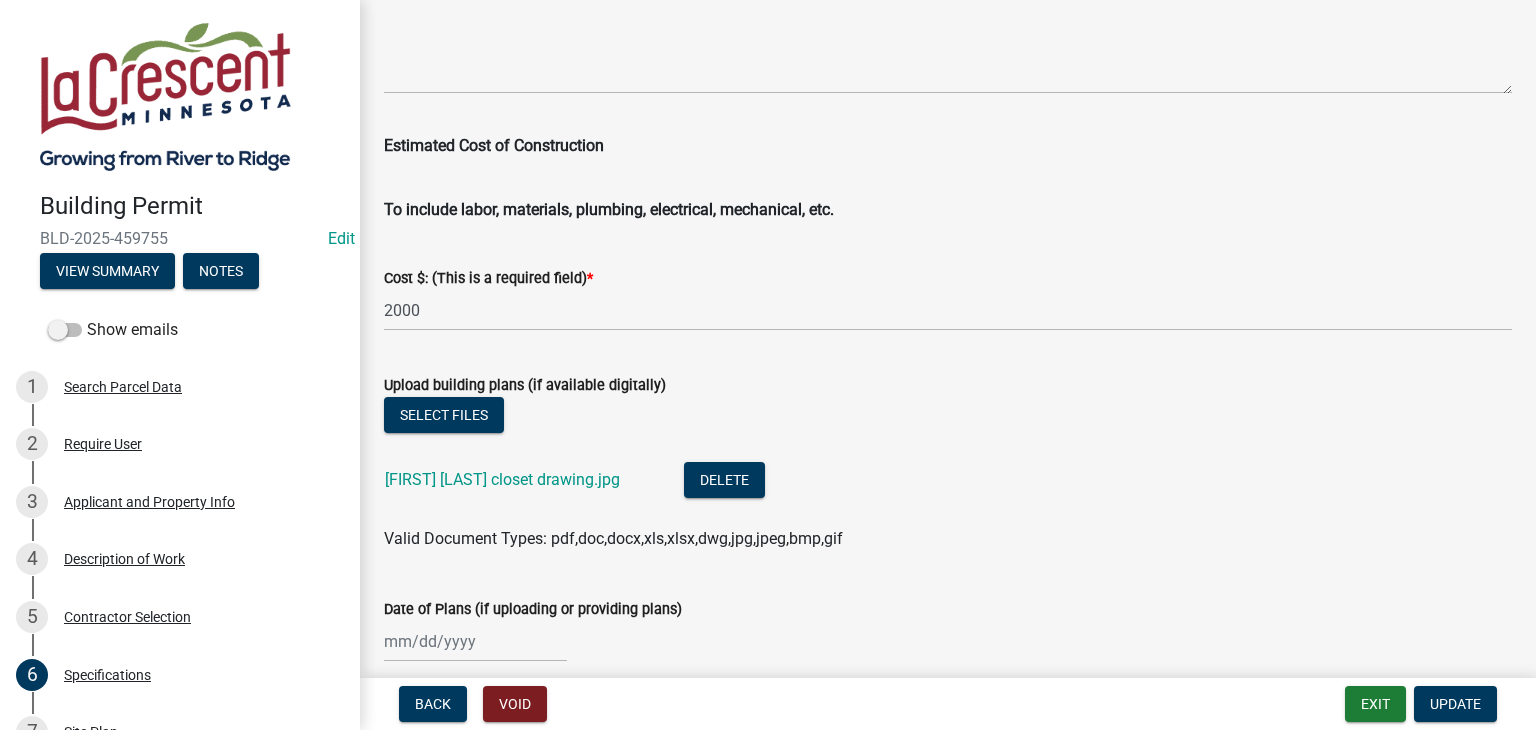scroll, scrollTop: 3499, scrollLeft: 0, axis: vertical 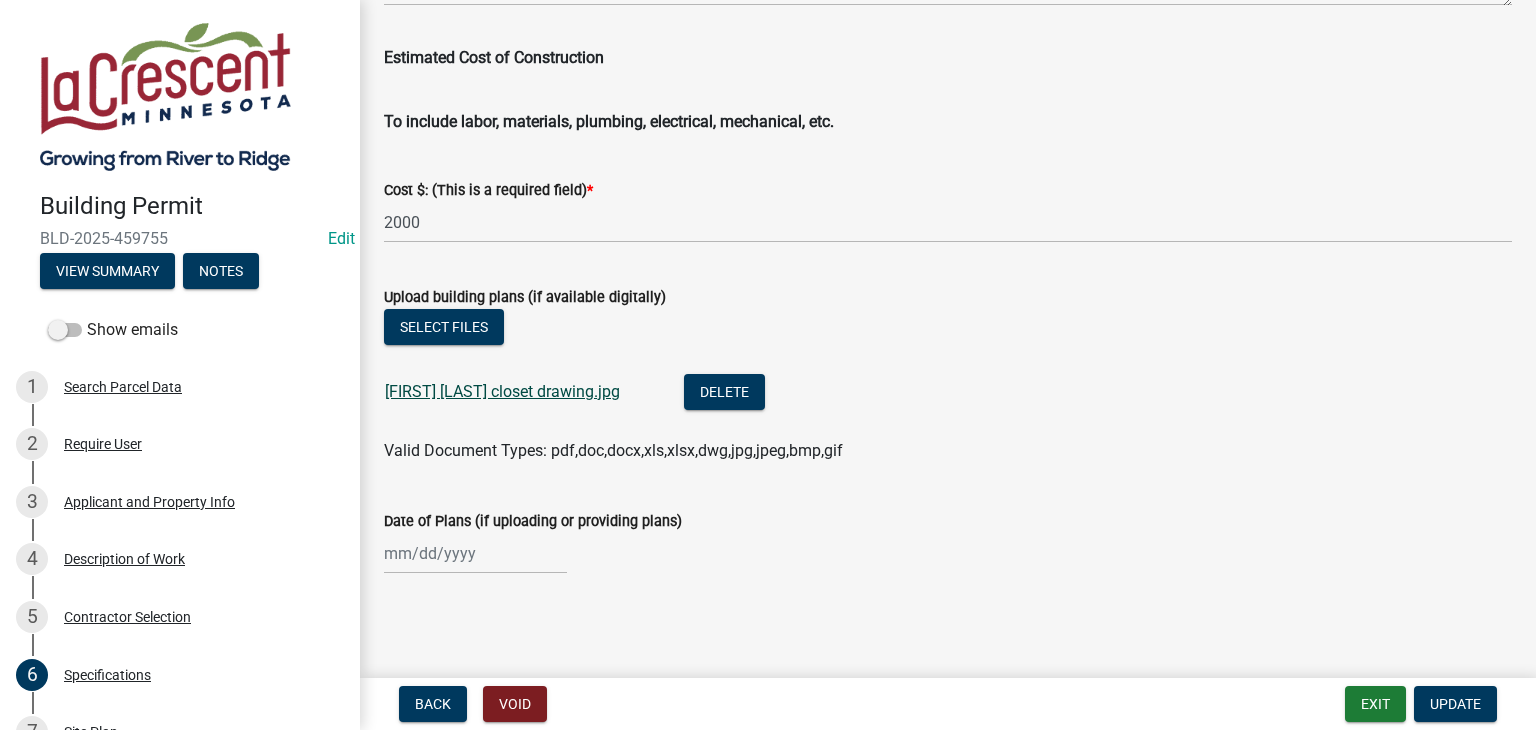 click on "[FIRST] [LAST] closet drawing.jpg" 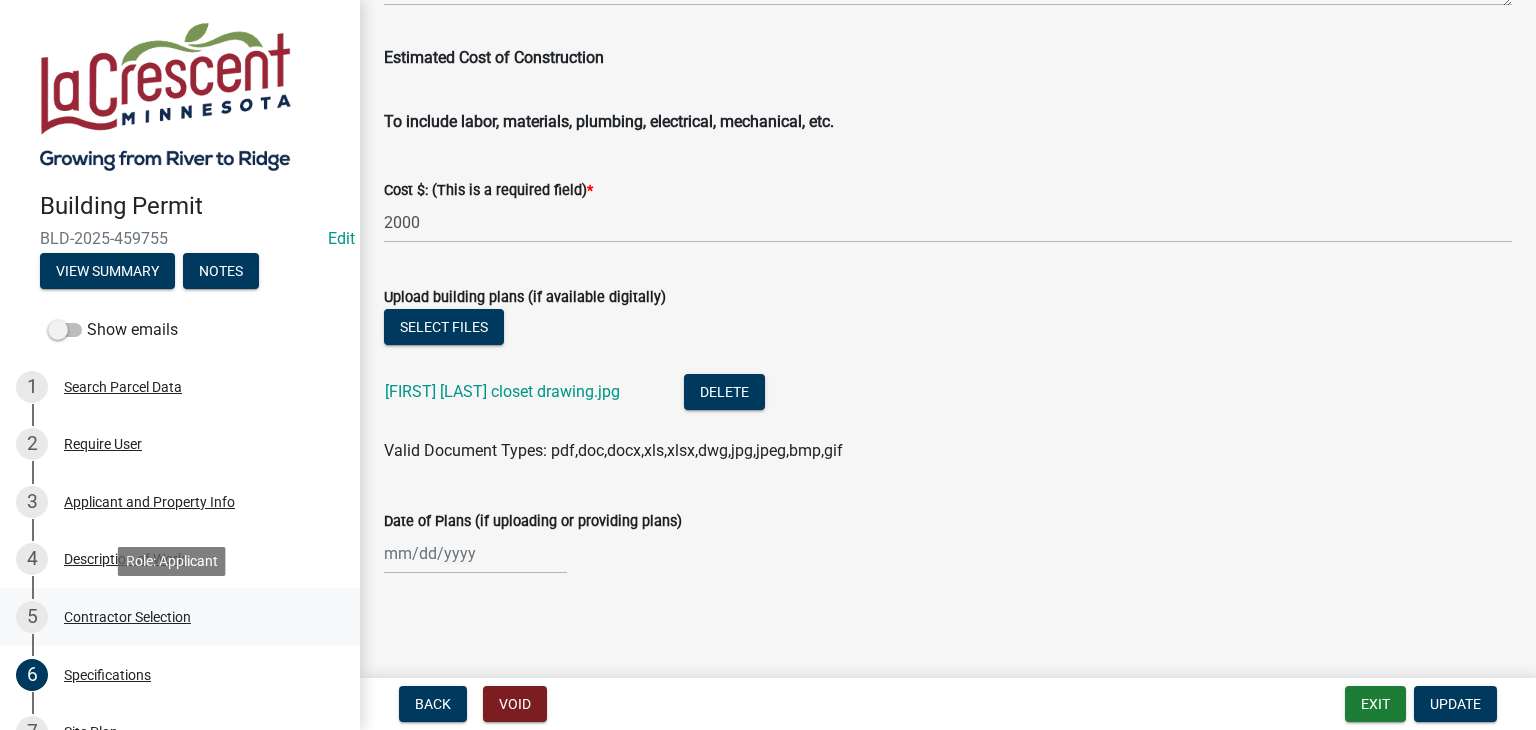 click on "Contractor Selection" at bounding box center [127, 617] 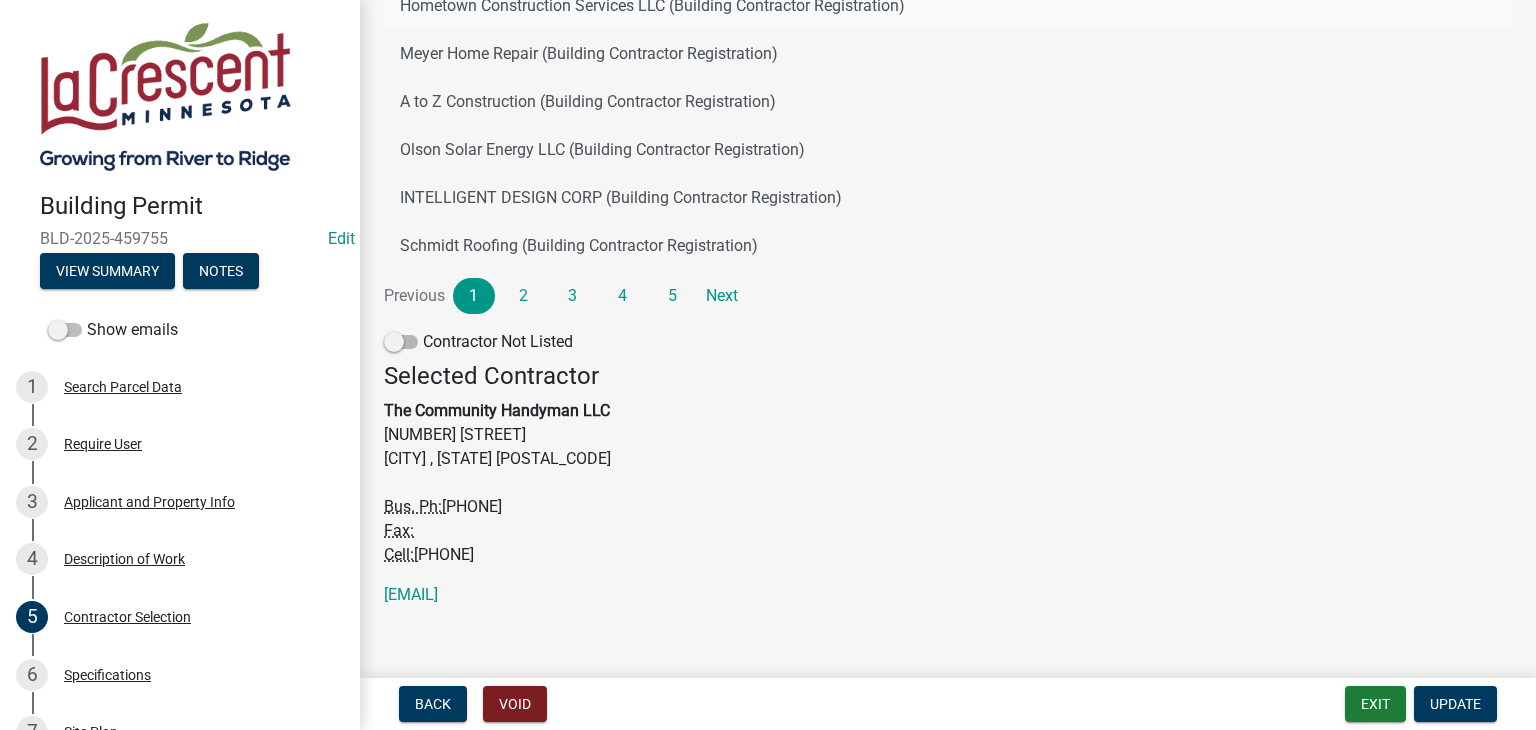 scroll, scrollTop: 430, scrollLeft: 0, axis: vertical 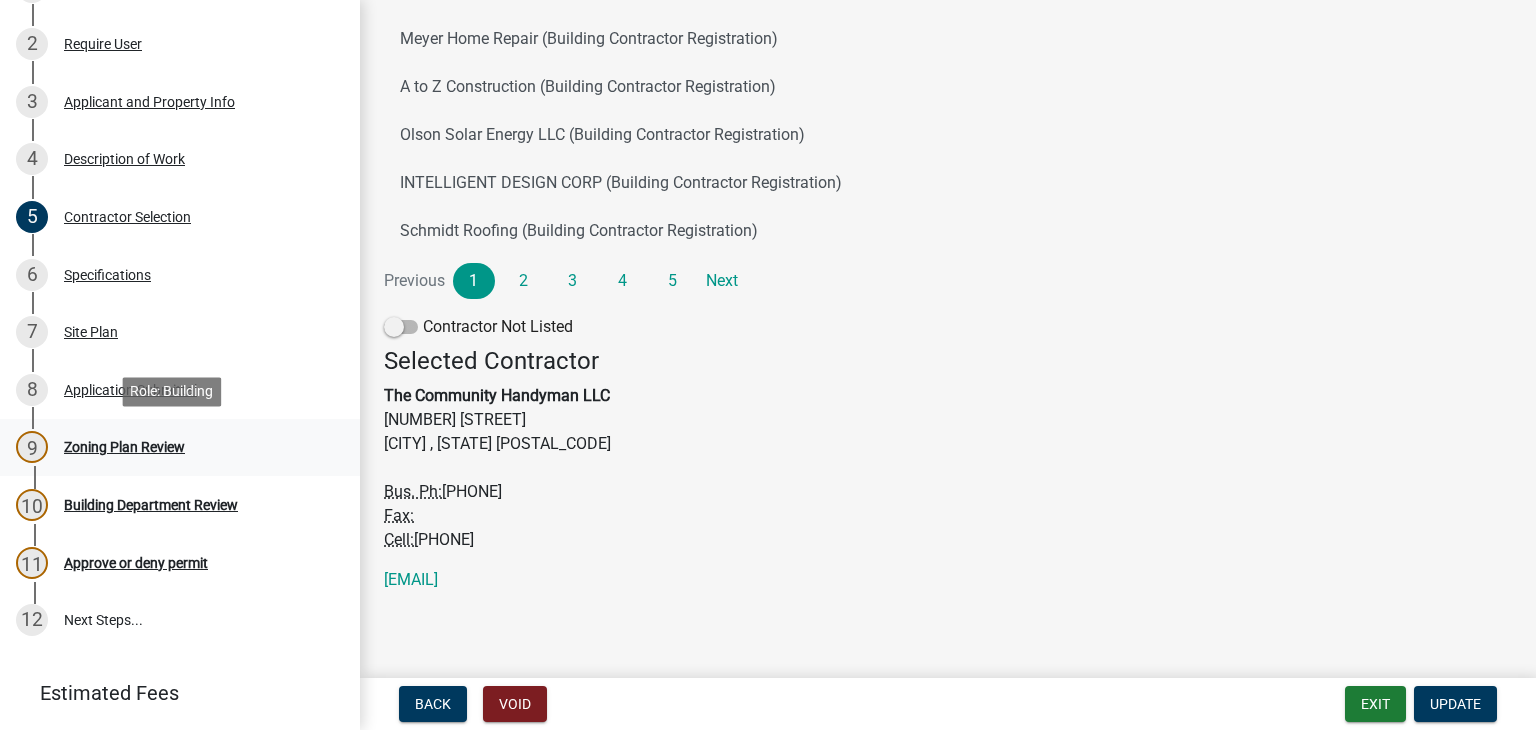 click on "Zoning Plan Review" at bounding box center [124, 447] 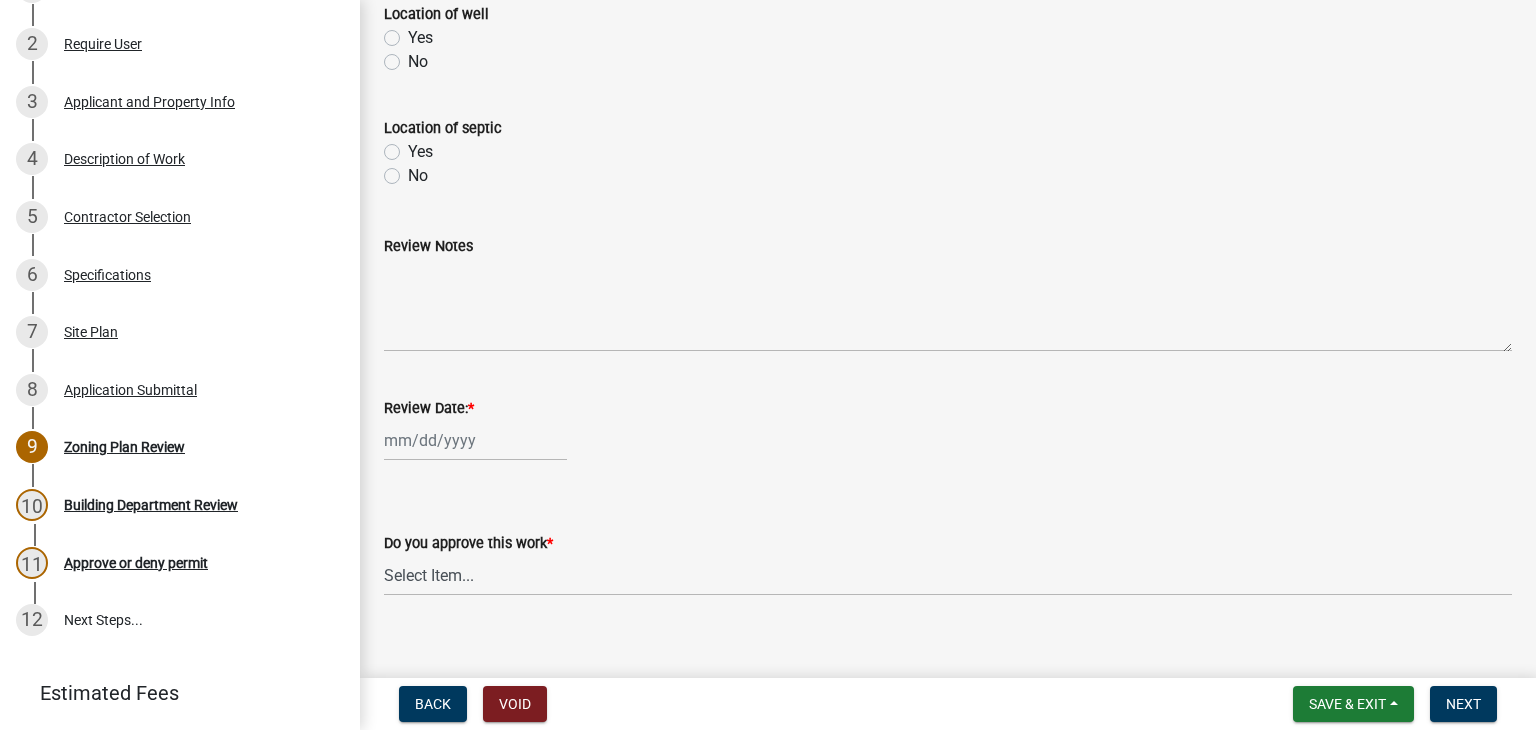 scroll, scrollTop: 900, scrollLeft: 0, axis: vertical 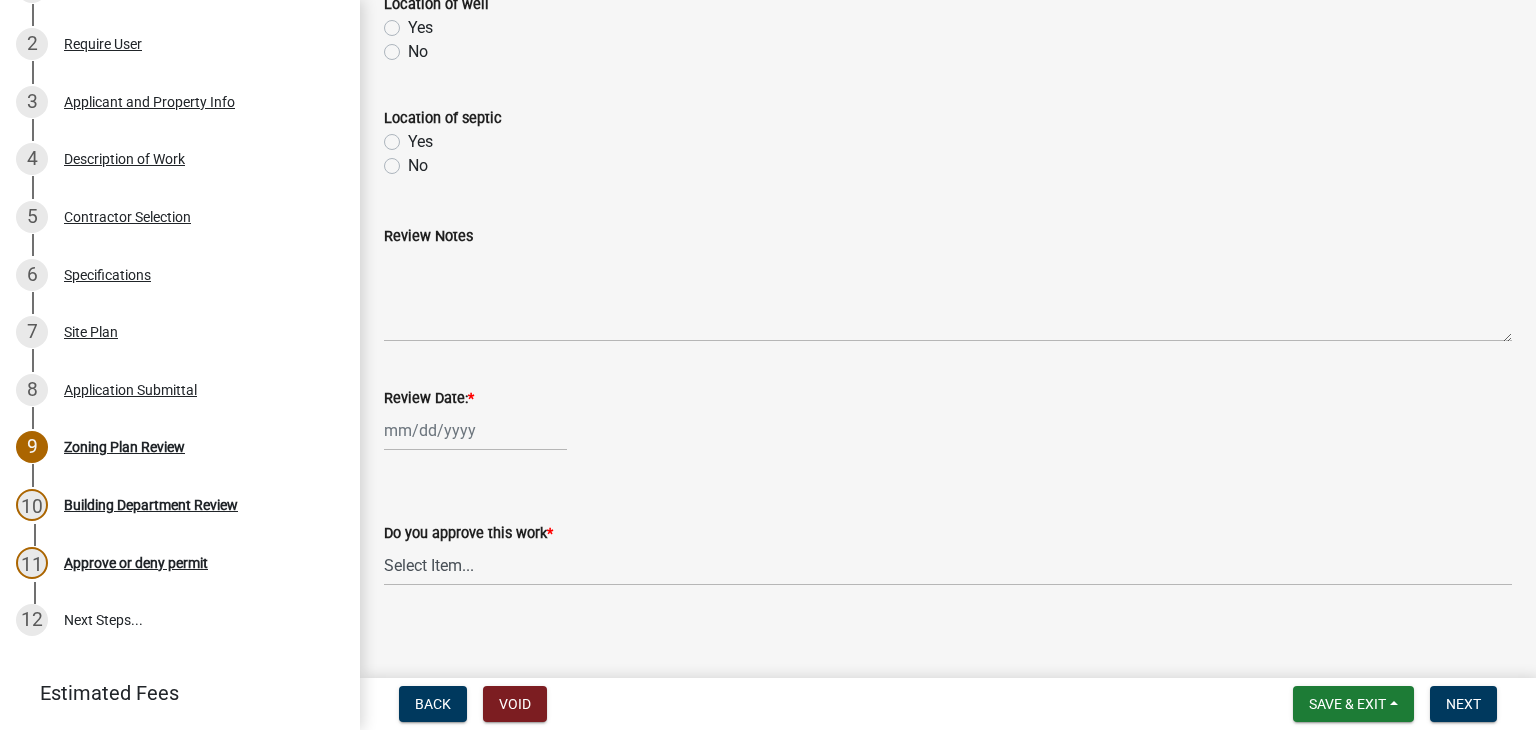select on "8" 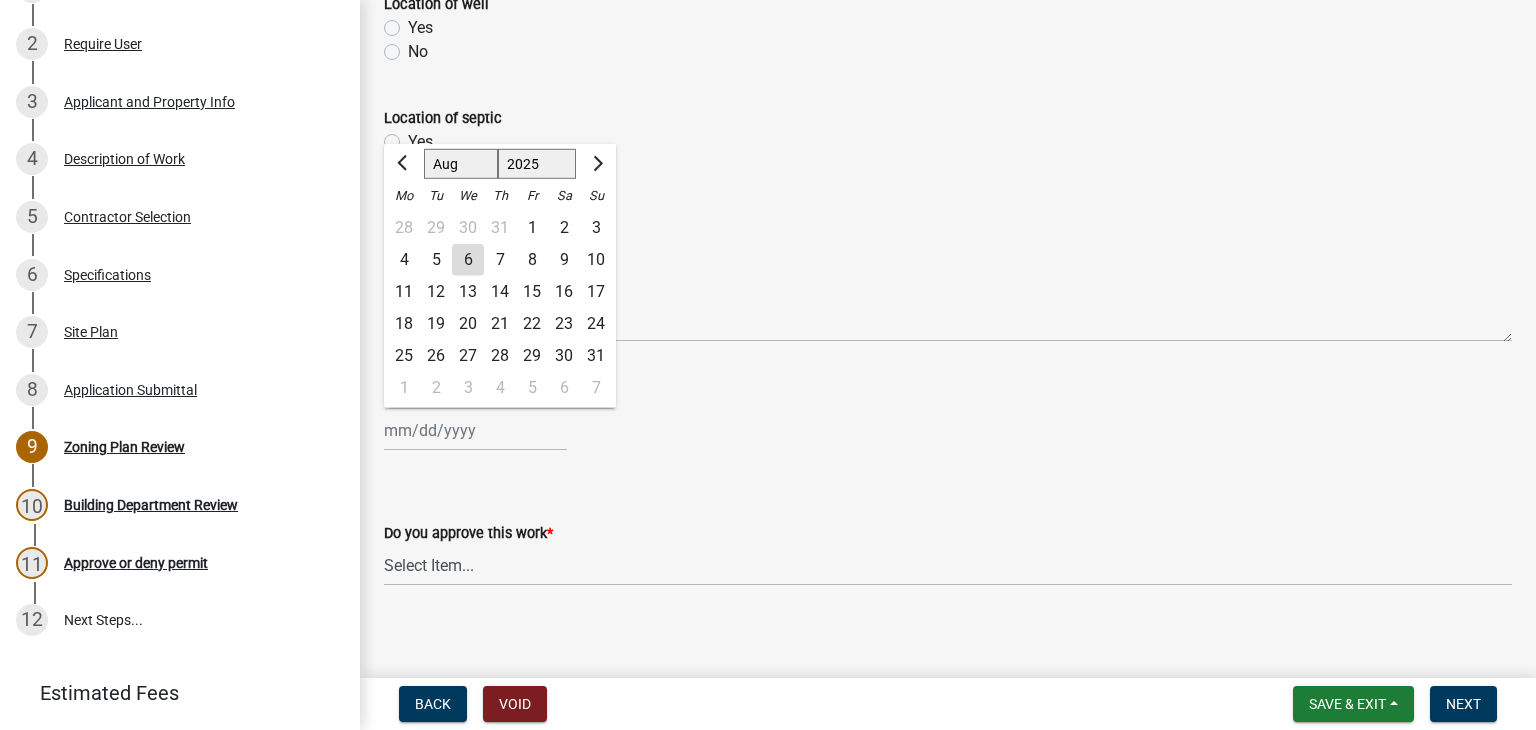 click on "Jan Feb Mar Apr May Jun Jul Aug Sep Oct Nov Dec 1525 1526 1527 1528 1529 1530 1531 1532 1533 1534 1535 1536 1537 1538 1539 1540 1541 1542 1543 1544 1545 1546 1547 1548 1549 1550 1551 1552 1553 1554 1555 1556 1557 1558 1559 1560 1561 1562 1563 1564 1565 1566 1567 1568 1569 1570 1571 1572 1573 1574 1575 1576 1577 1578 1579 1580 1581 1582 1583 1584 1585 1586 1587 1588 1589 1590 1591 1592 1593 1594 1595 1596 1597 1598 1599 1600 1601 1602 1603 1604 1605 1606 1607 1608 1609 1610 1611 1612 1613 1614 1615 1616 1617 1618 1619 1620 1621 1622 1623 1624 1625 1626 1627 1628 1629 1630 1631 1632 1633 1634 1635 1636 1637 1638 1639 1640 1641 1642 1643 1644 1645 1646 1647 1648 1649 1650 1651 1652 1653 1654 1655 1656 1657 1658 1659 1660 1661 1662 1663 1664 1665 1666 1667 1668 1669 1670 1671 1672 1673 1674 1675 1676 1677 1678 1679 1680 1681 1682 1683 1684 1685 1686 1687 1688 1689 1690 1691 1692 1693 1694 1695 1696 1697 1698 1699 1700 1701 1702 1703 1704 1705 1706 1707 1708 1709 1710 1711 1712 1713 1714 1715 1716 1717 1718 1719 1" 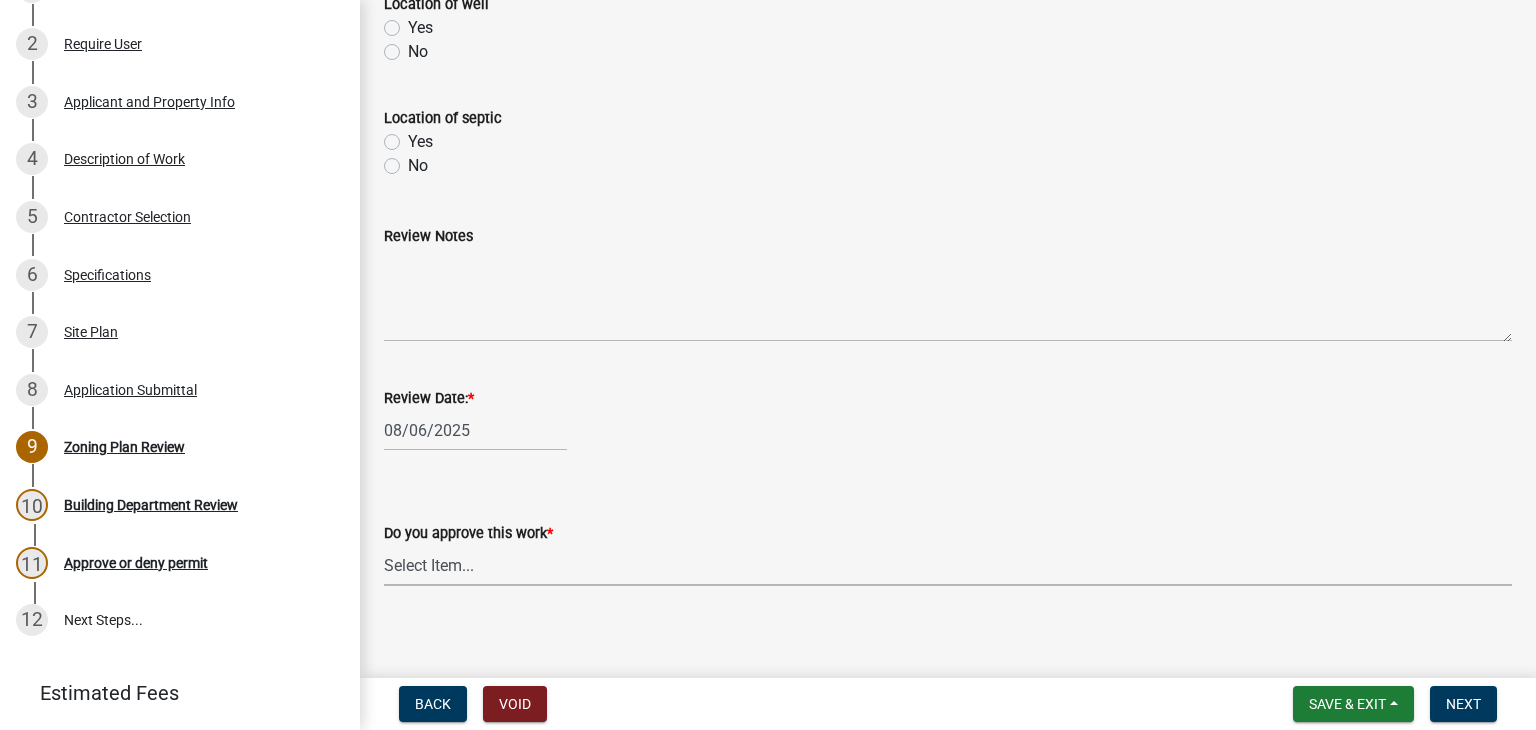 click on "Select Item...   Yes   No" at bounding box center (948, 565) 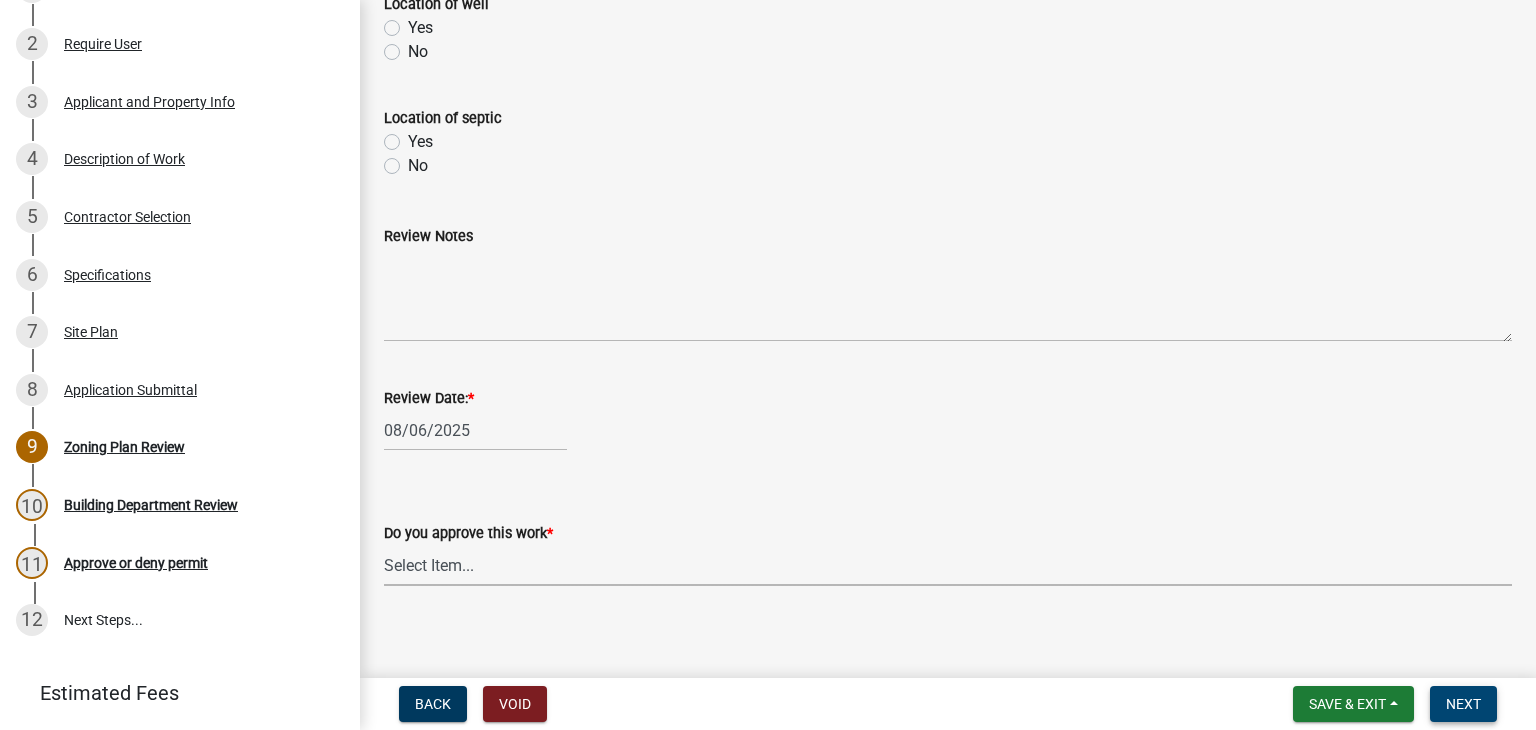 click on "Next" at bounding box center [1463, 704] 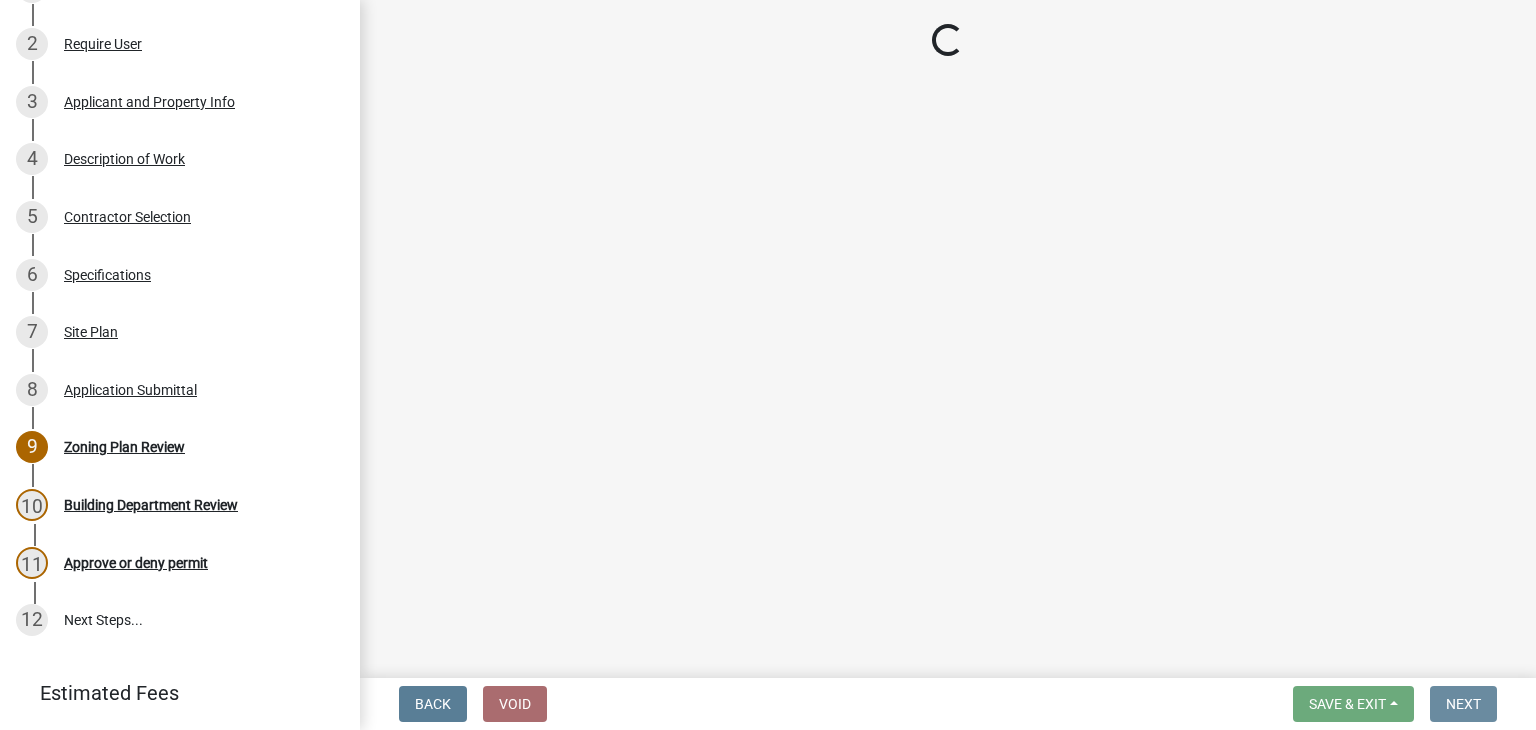 scroll, scrollTop: 0, scrollLeft: 0, axis: both 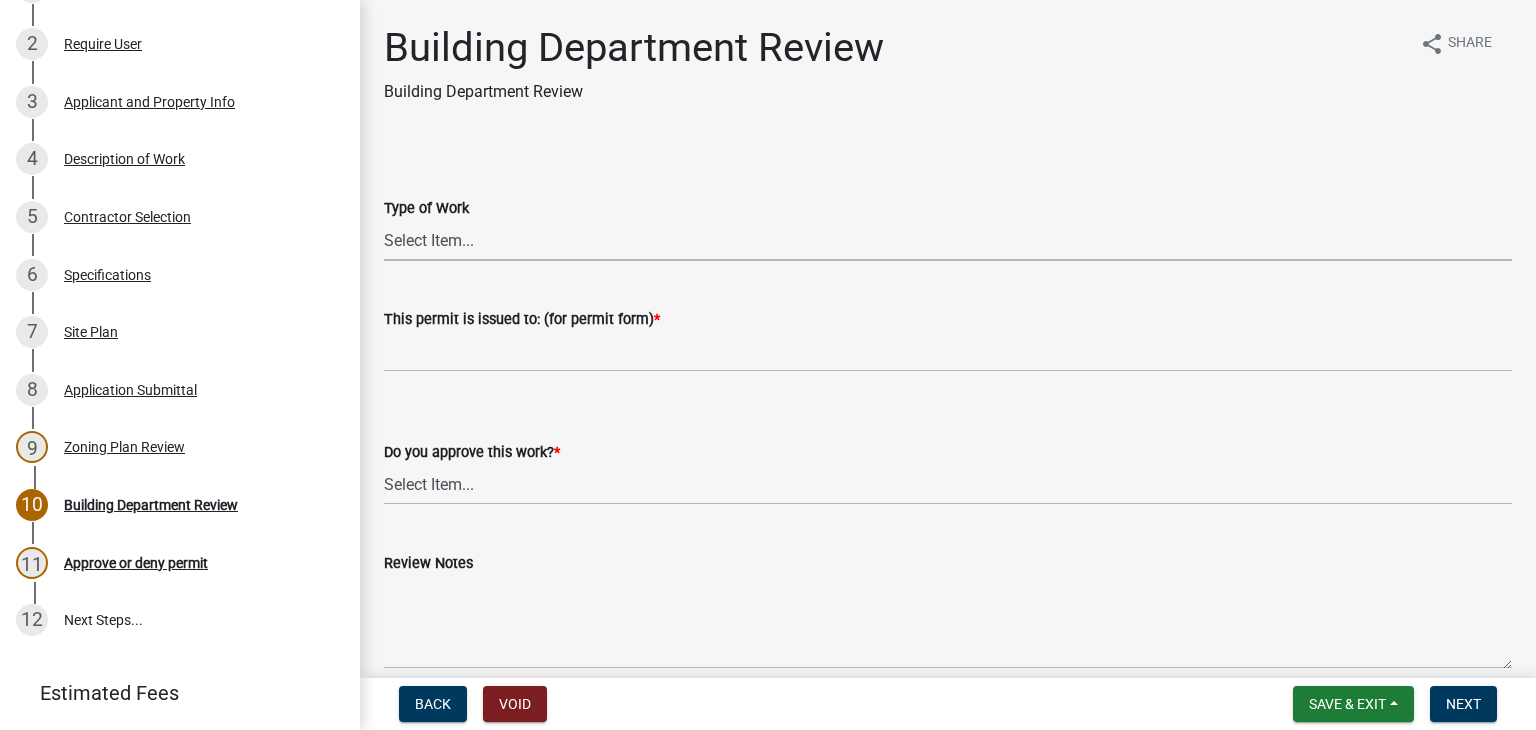 click on "Select Item...   Roofing   Siding   Deck   Other" at bounding box center [948, 240] 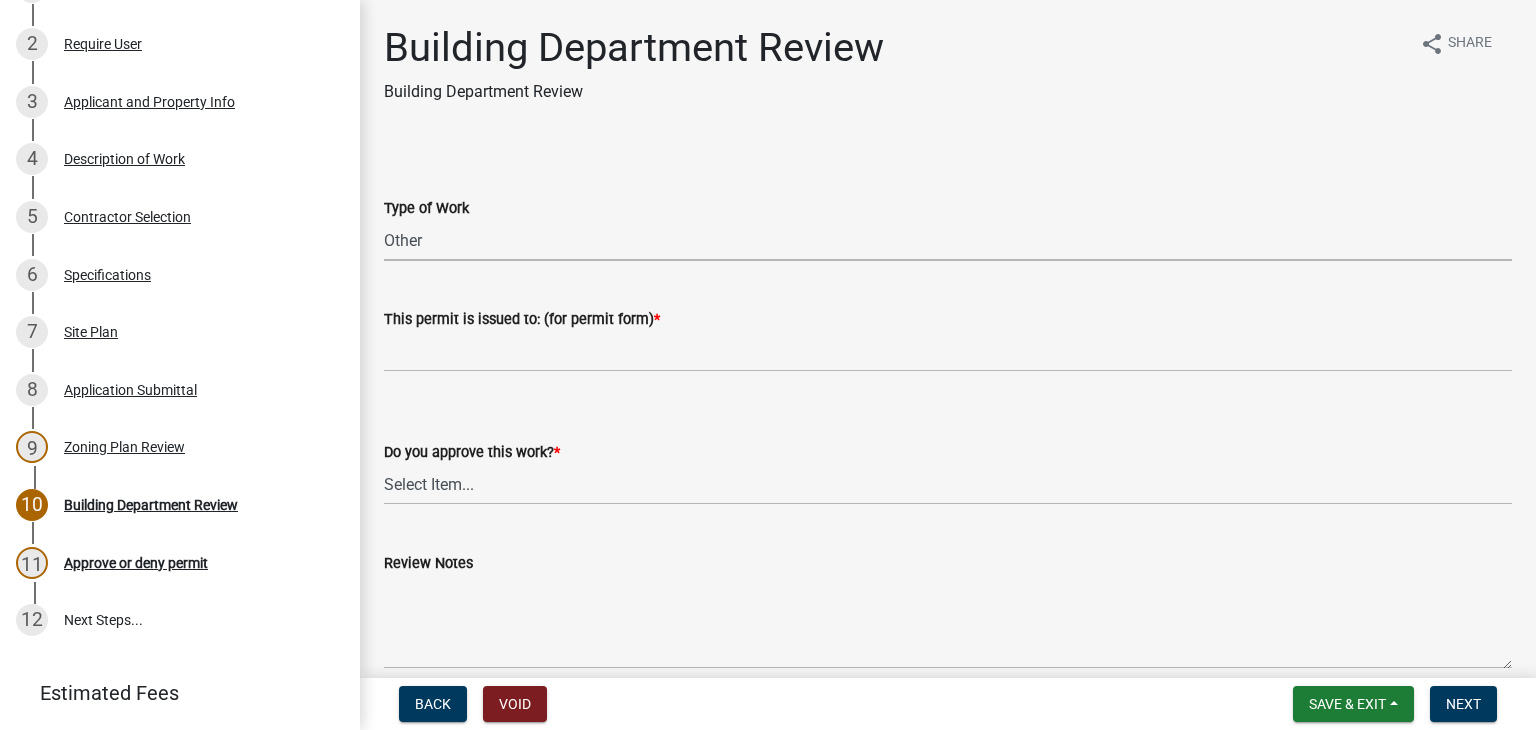 click on "Select Item...   Roofing   Siding   Deck   Other" at bounding box center (948, 240) 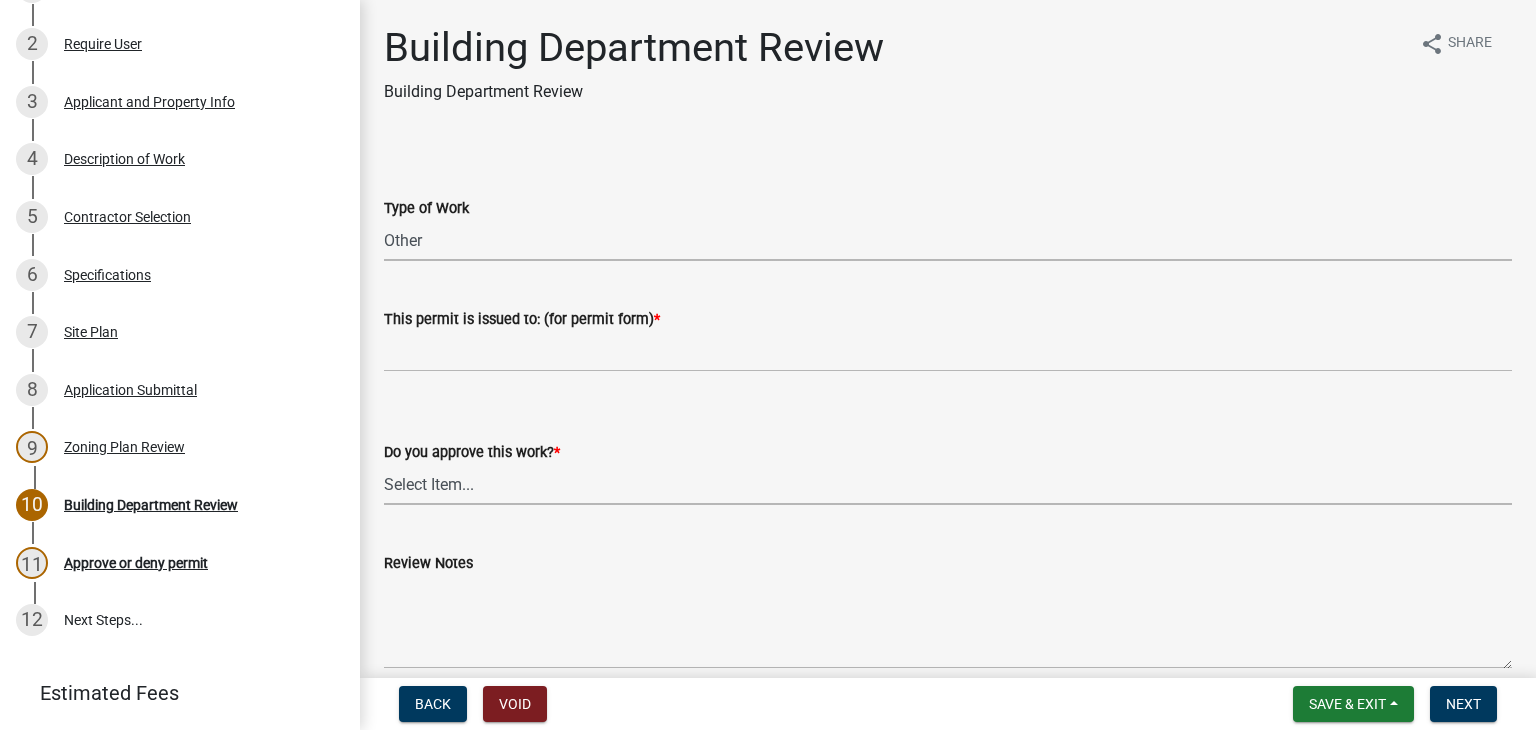 click on "Select Item...   Yes   No" at bounding box center [948, 484] 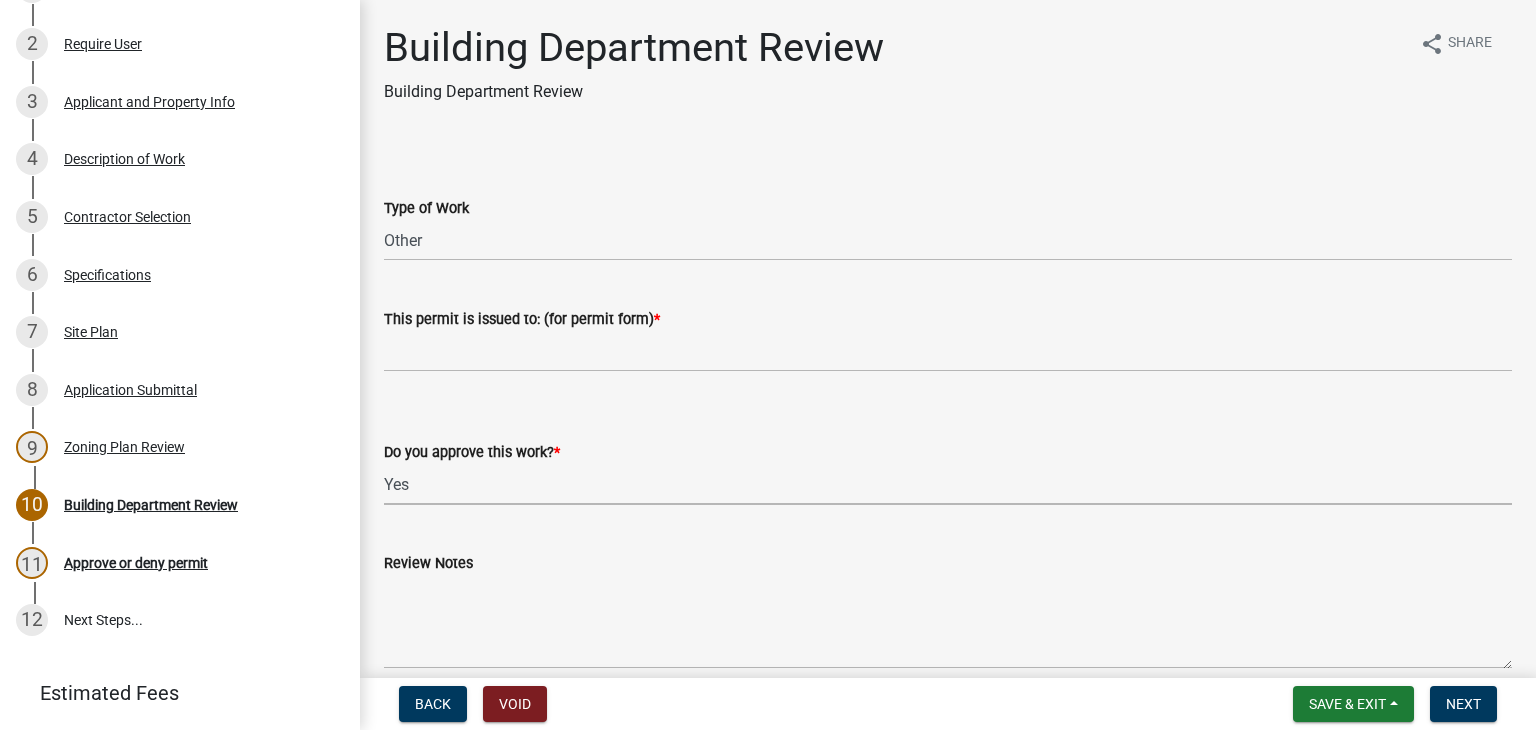 click on "Select Item...   Yes   No" at bounding box center (948, 484) 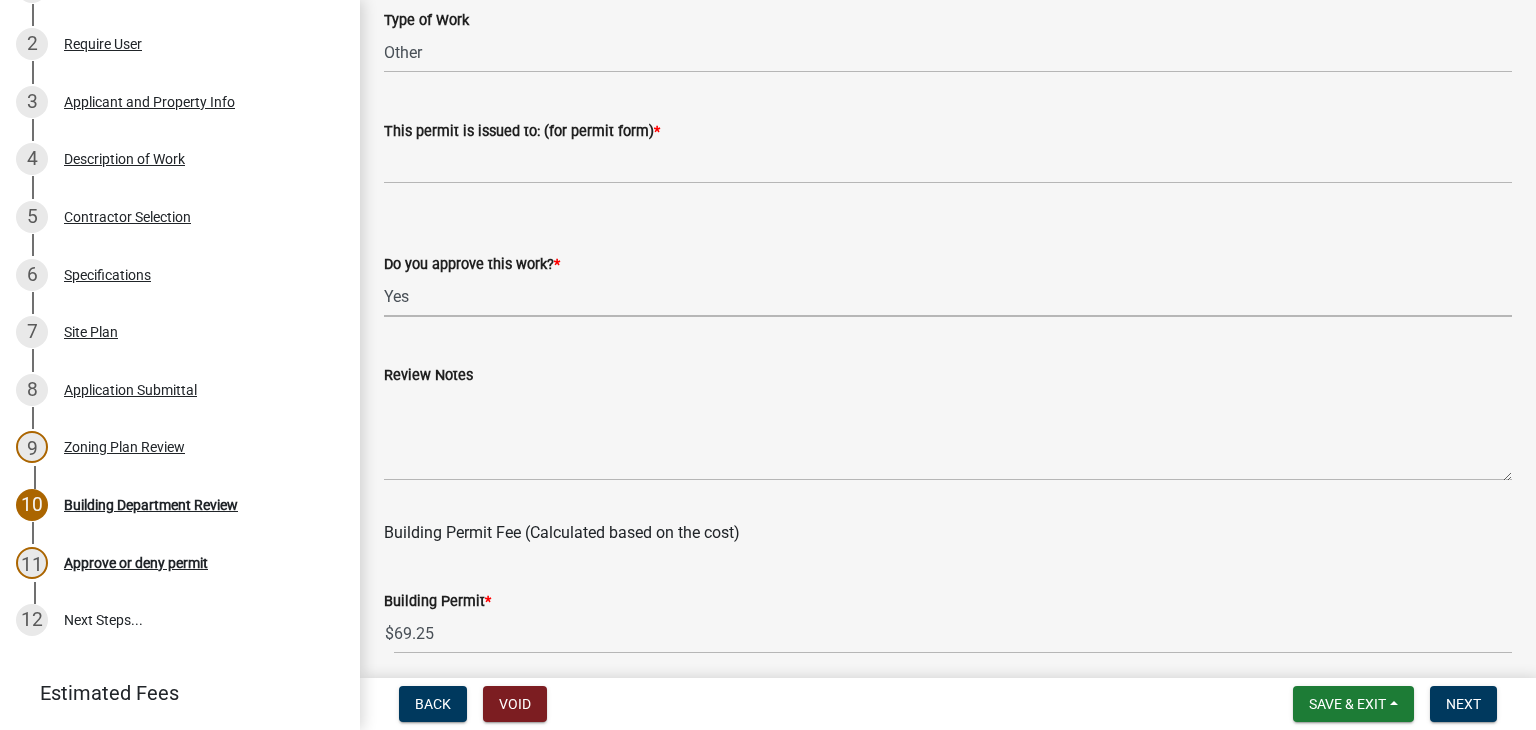 scroll, scrollTop: 200, scrollLeft: 0, axis: vertical 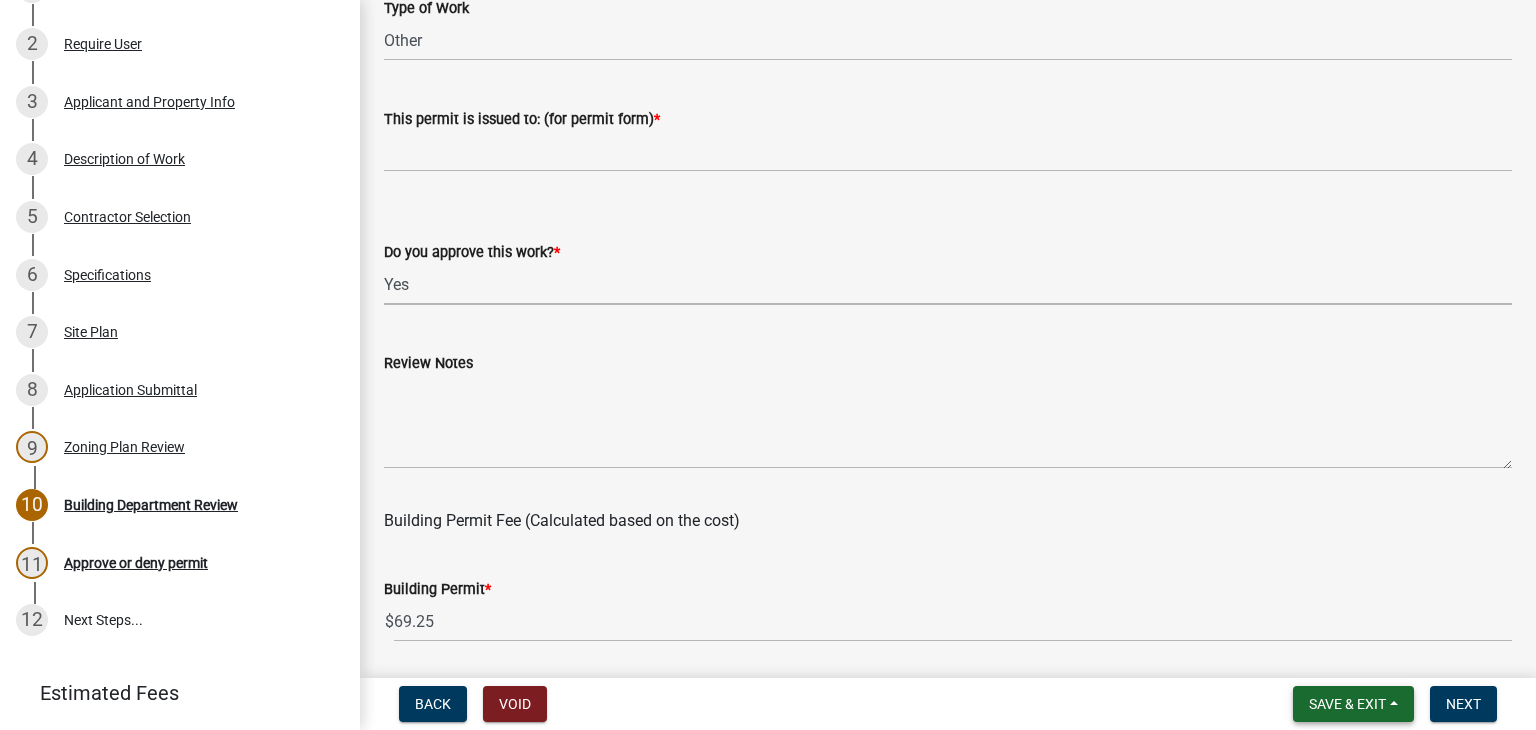 click on "Save & Exit" at bounding box center [1353, 704] 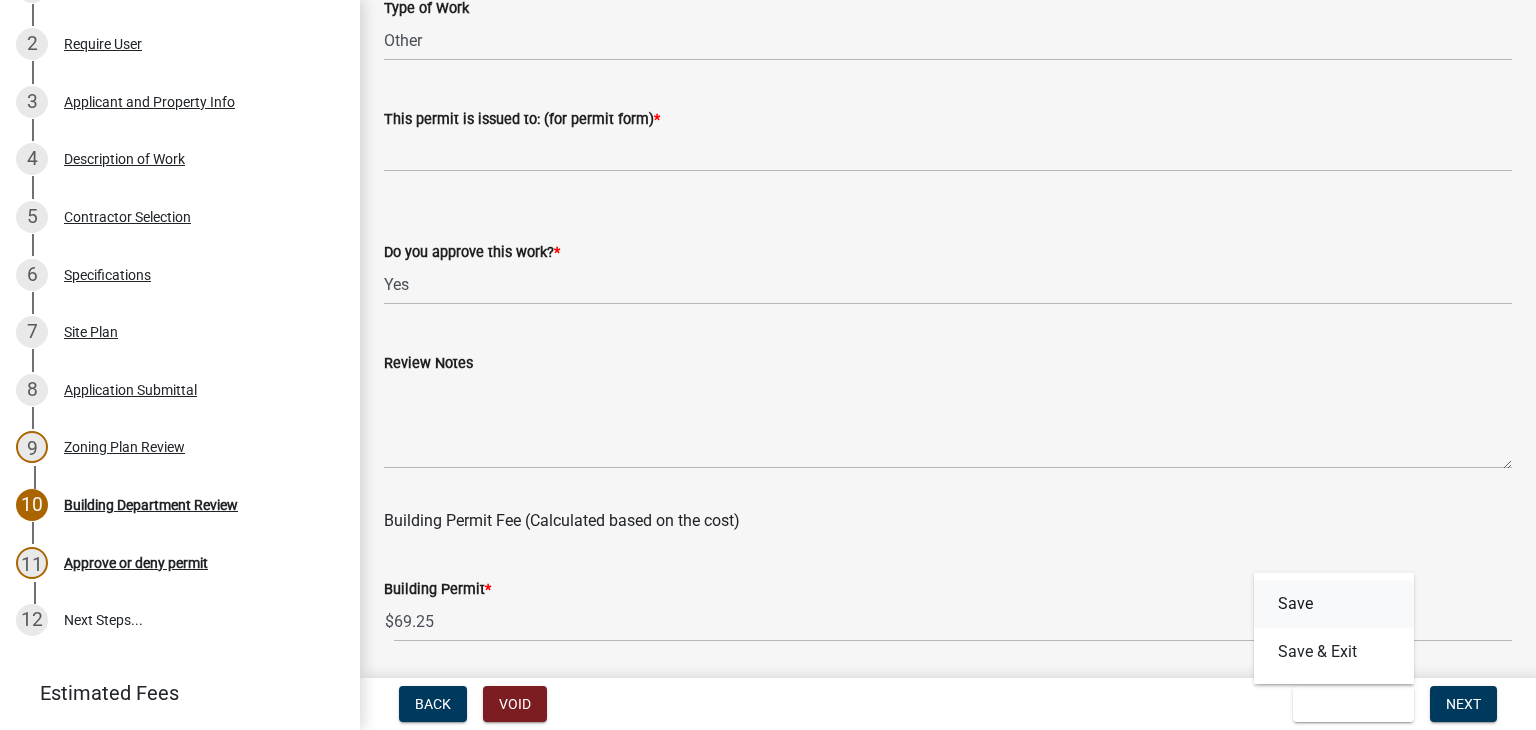 click on "Save" at bounding box center (1334, 604) 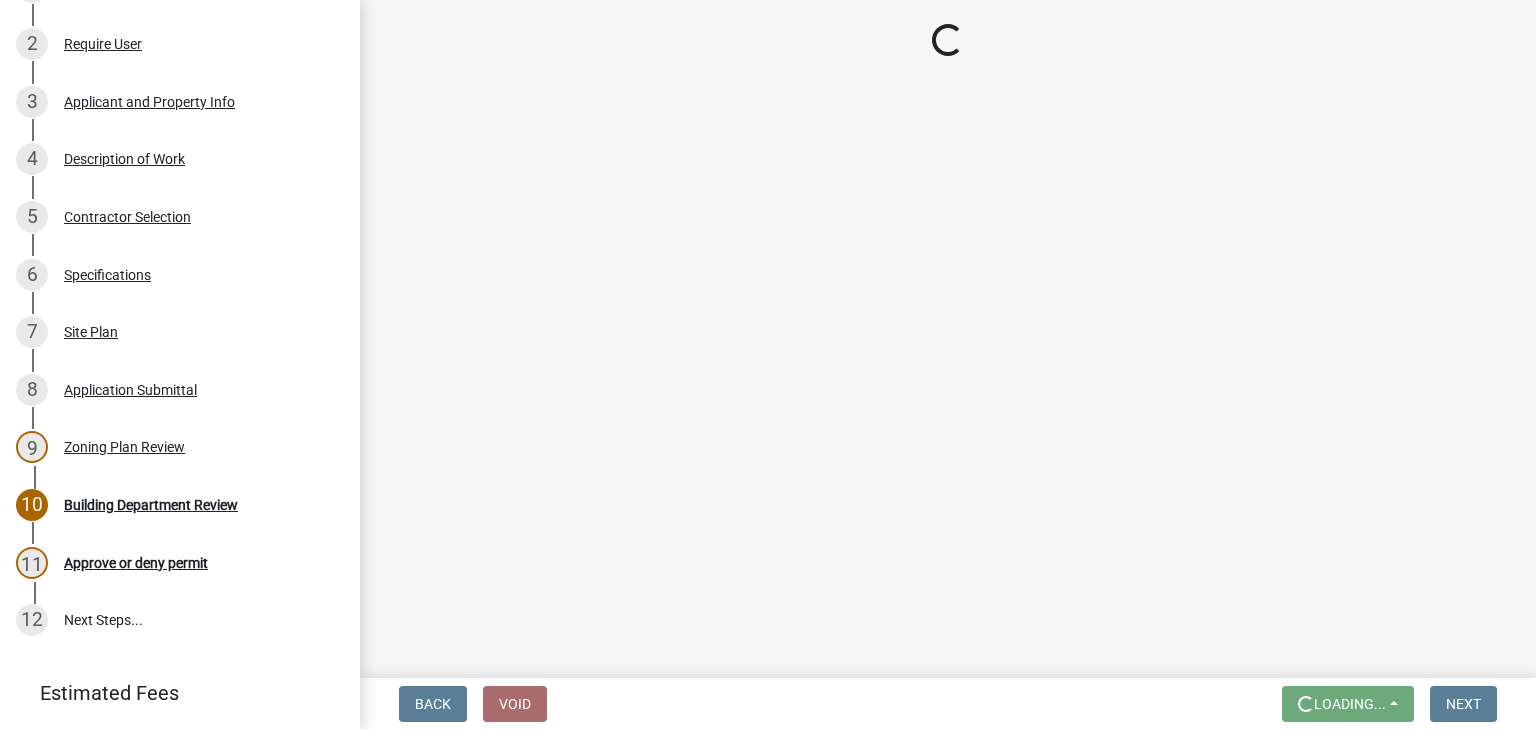 scroll, scrollTop: 0, scrollLeft: 0, axis: both 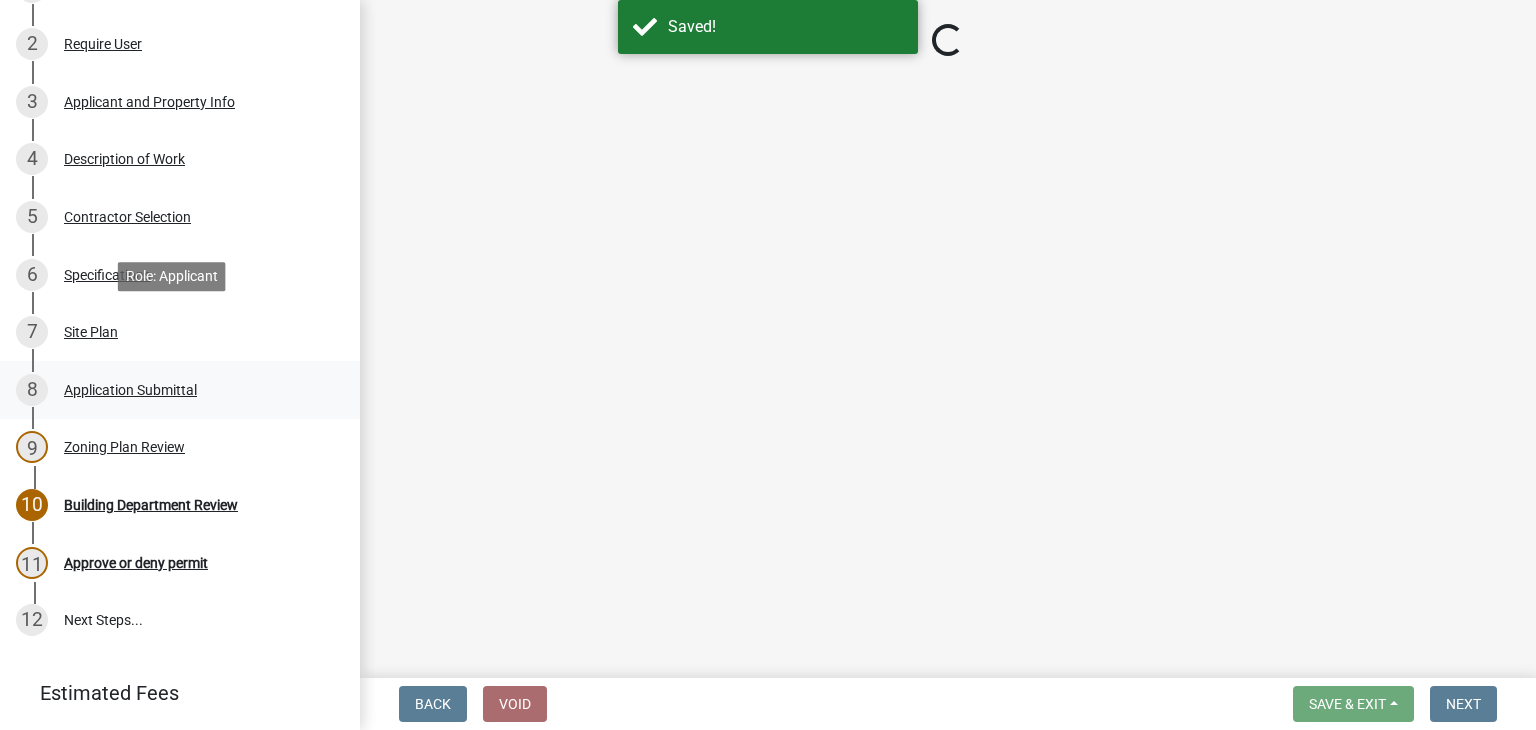 select on "bbf8997e-a289-4d03-8bd2-4f168381adc4" 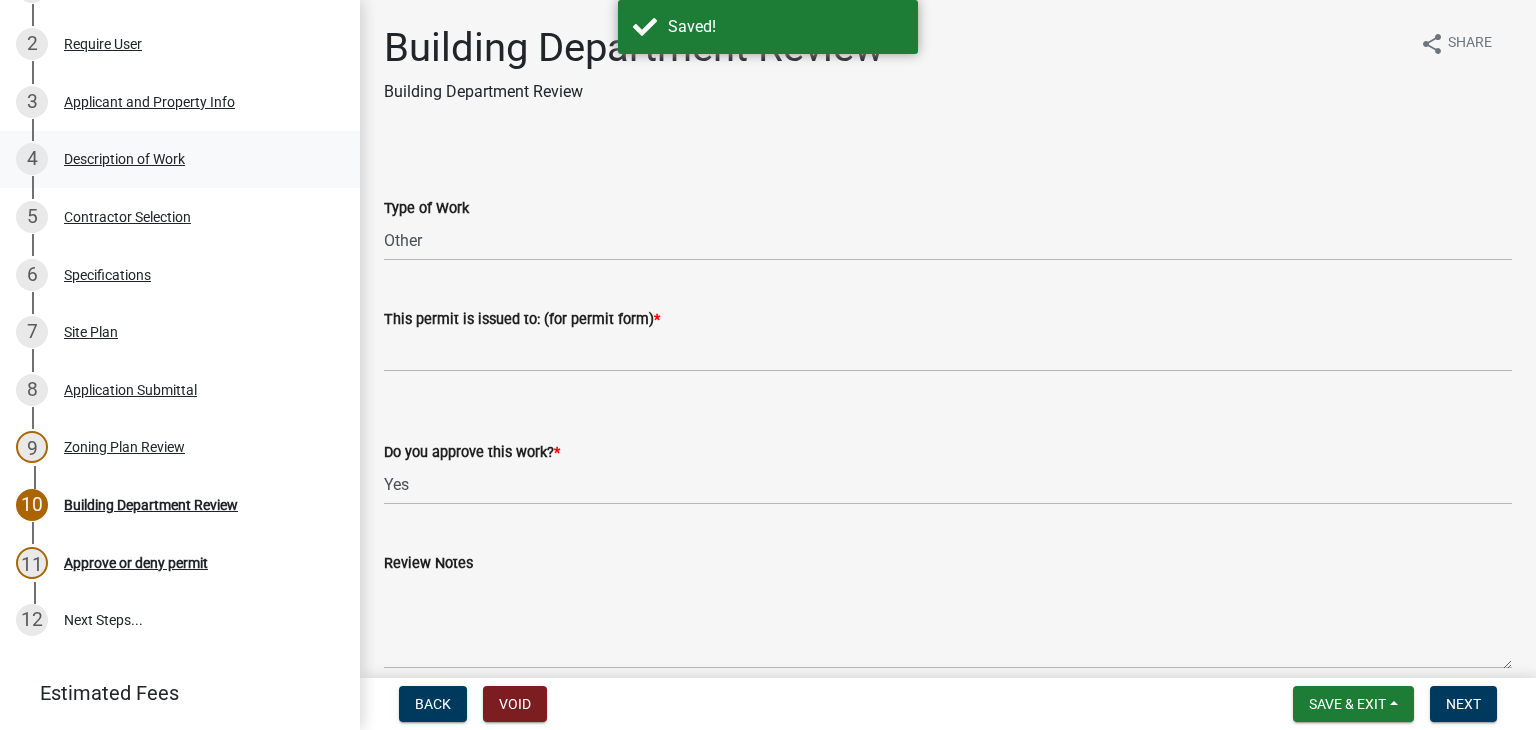 click on "Description of Work" at bounding box center (124, 159) 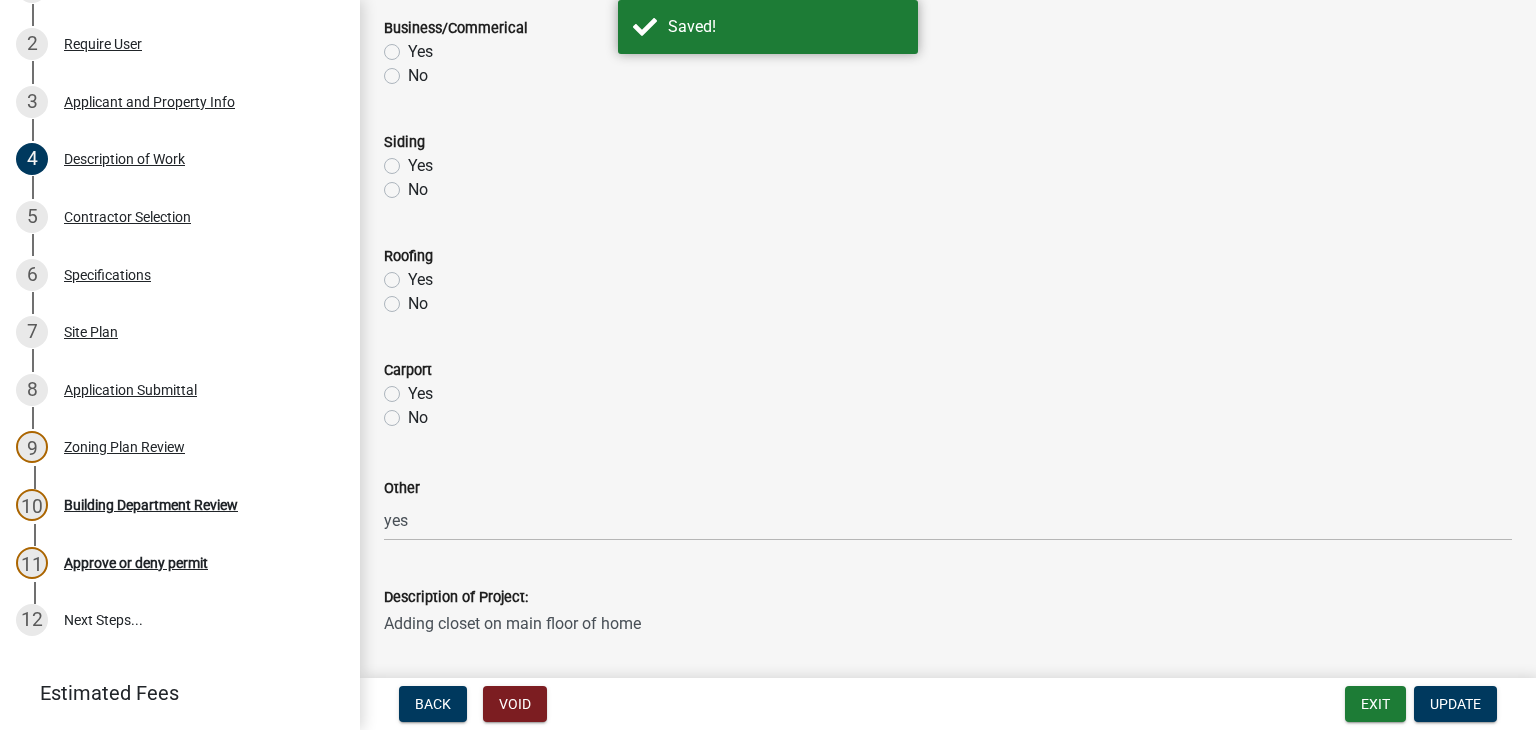 scroll, scrollTop: 1003, scrollLeft: 0, axis: vertical 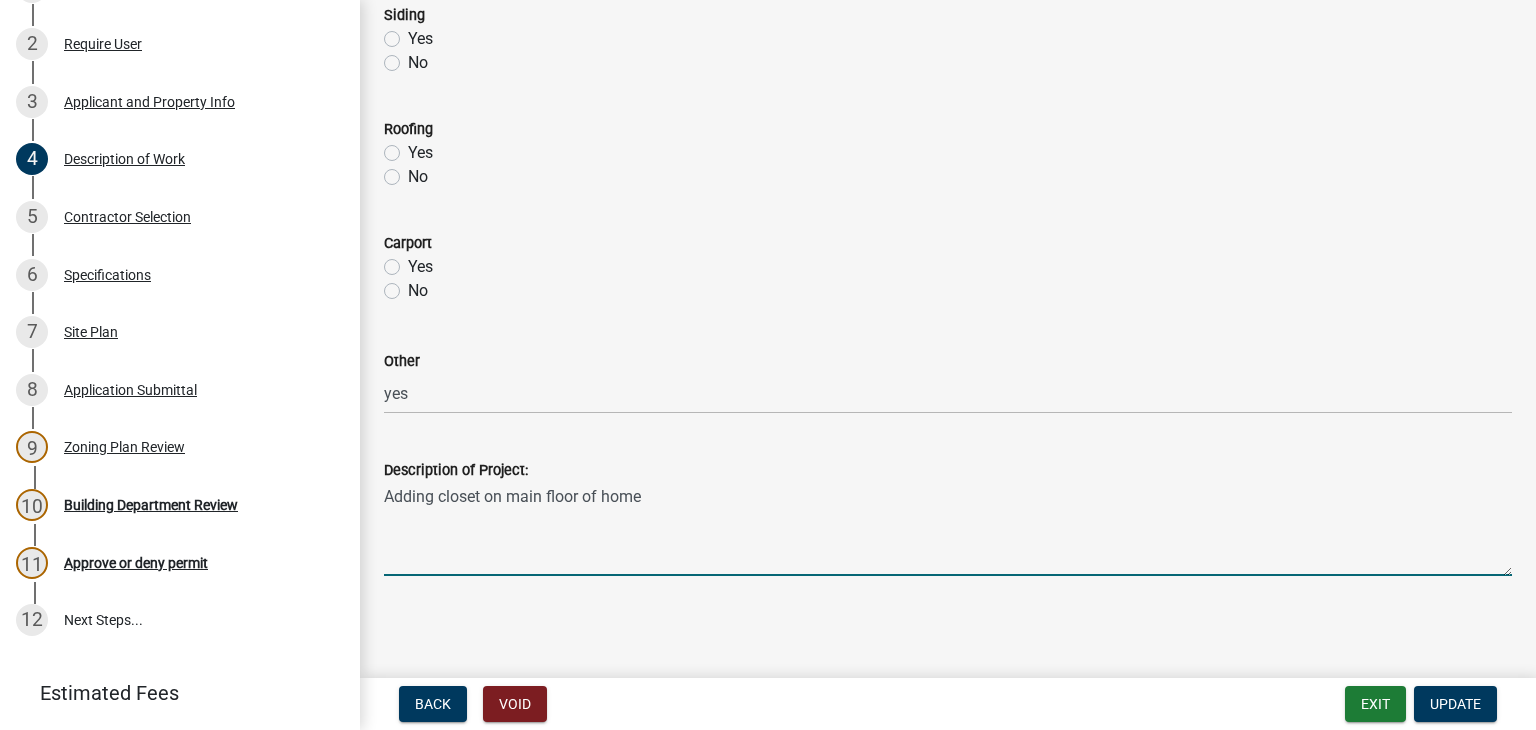 drag, startPoint x: 648, startPoint y: 490, endPoint x: 380, endPoint y: 497, distance: 268.0914 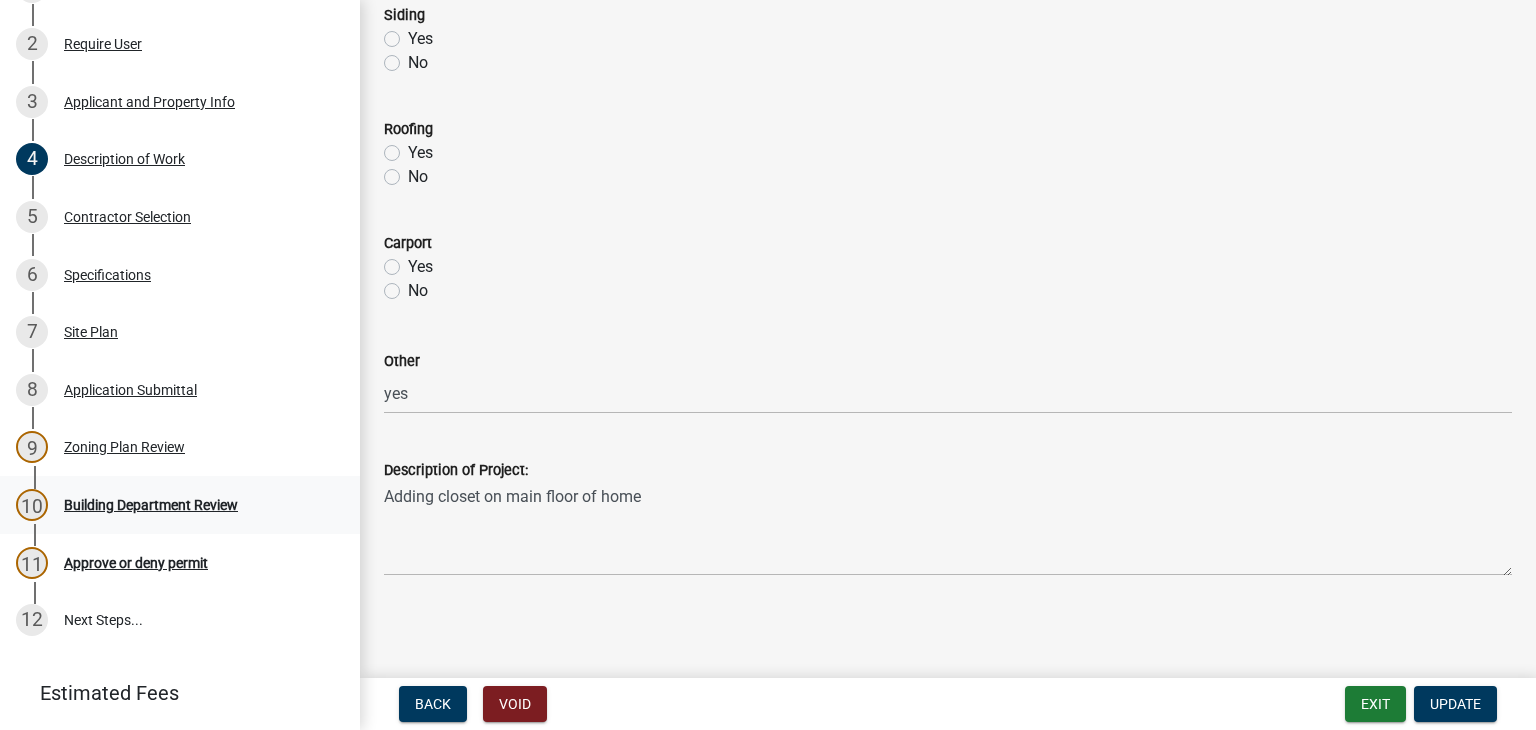 click on "Building Department Review" at bounding box center (151, 505) 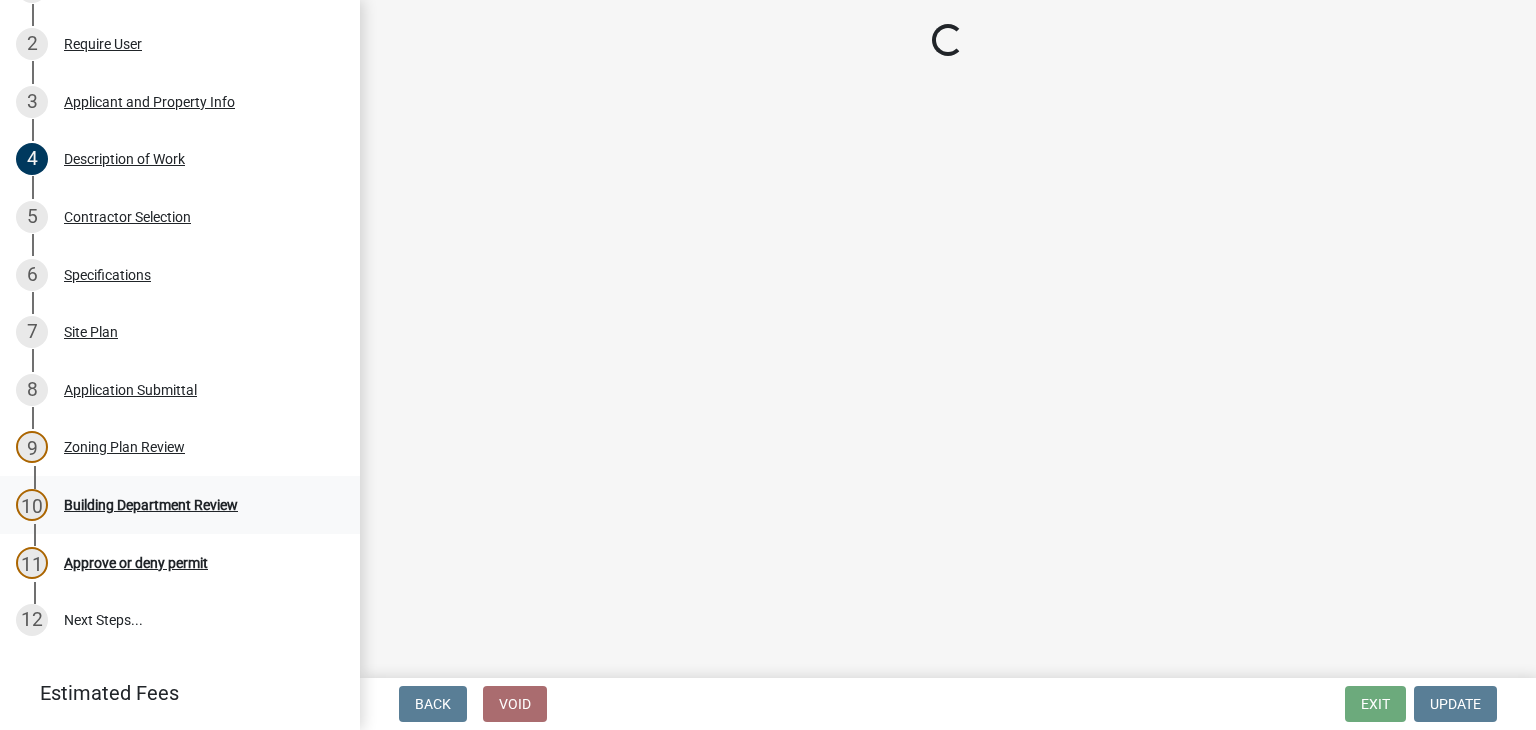 select on "bbf8997e-a289-4d03-8bd2-4f168381adc4" 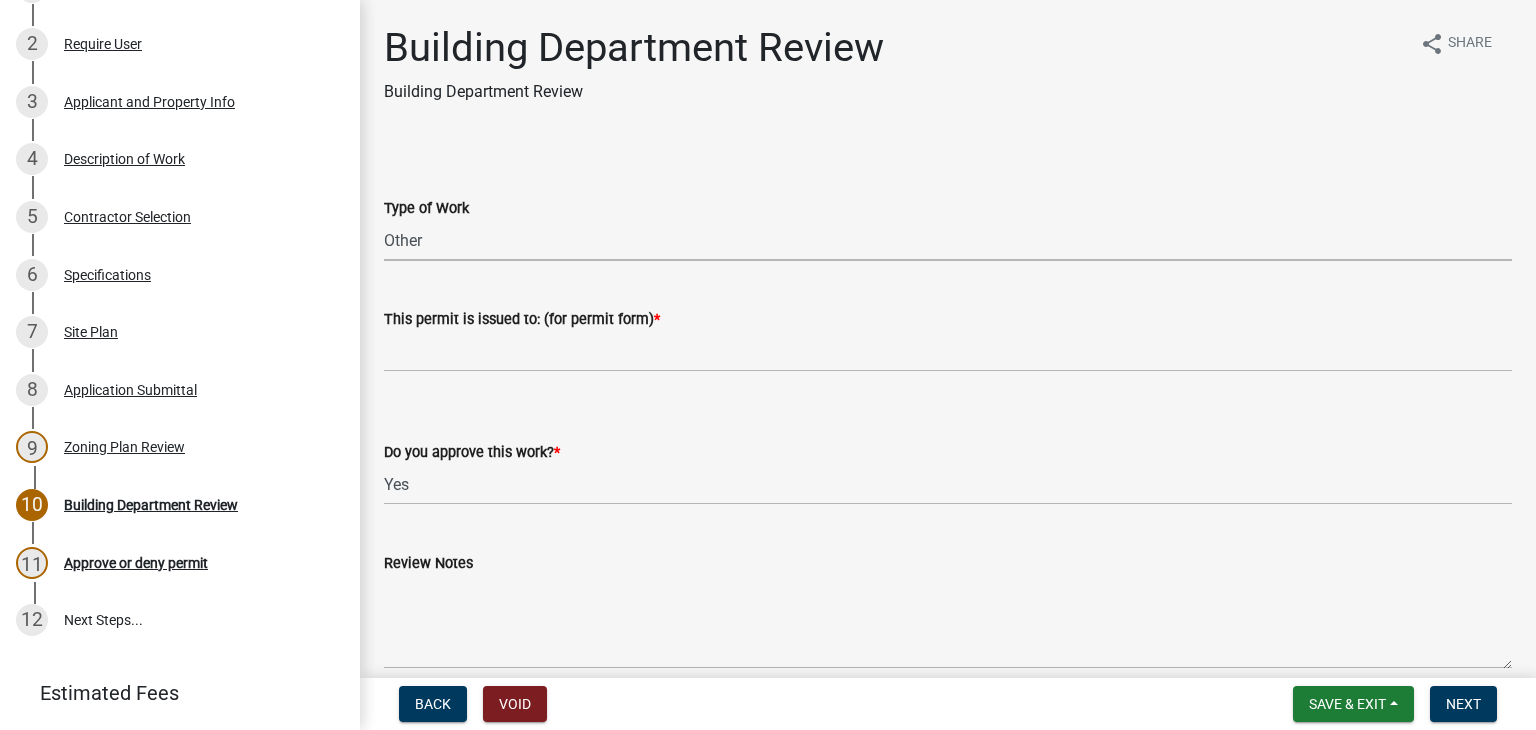 click on "Select Item...   Roofing   Siding   Deck   Other" at bounding box center [948, 240] 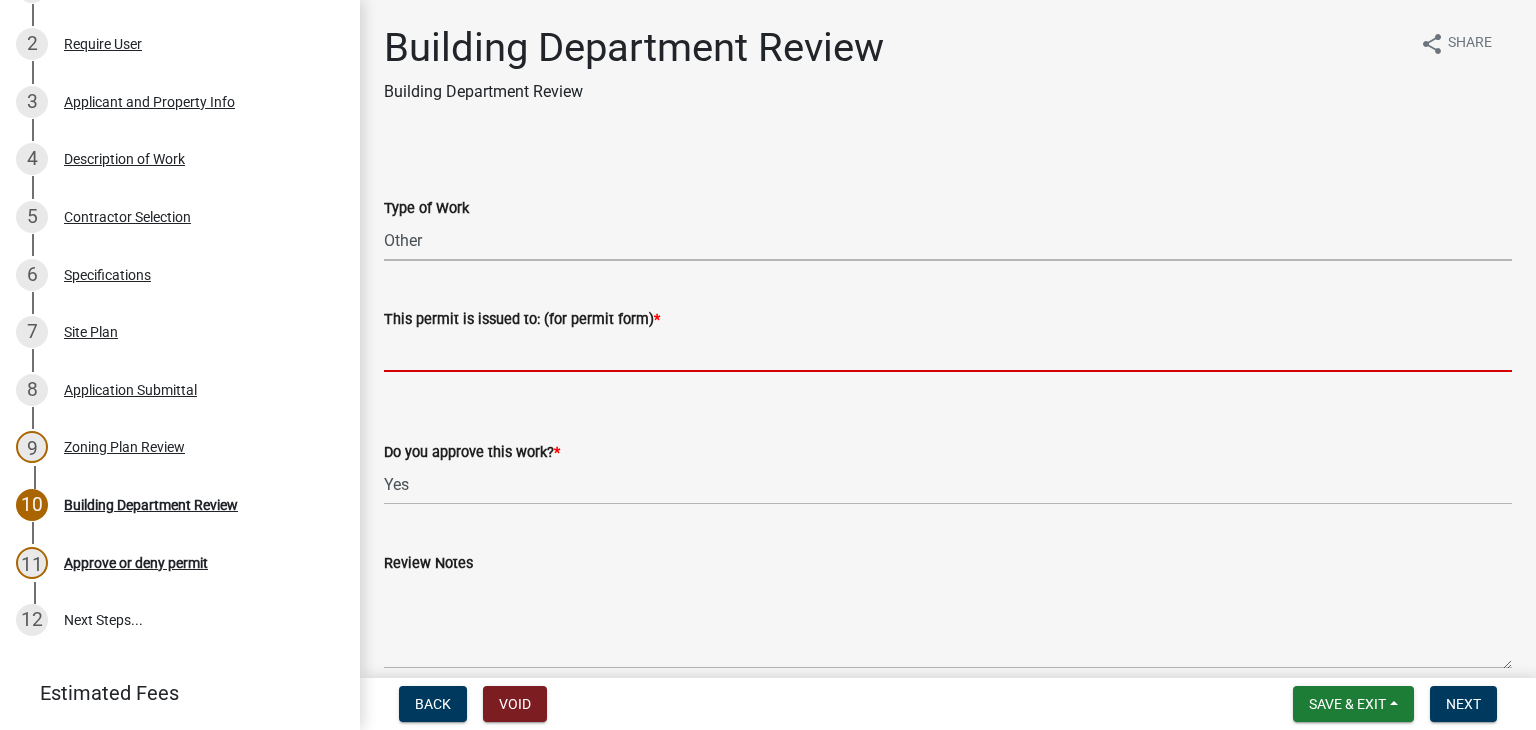 click on "This permit is issued to: (for permit form)  *" at bounding box center (948, 351) 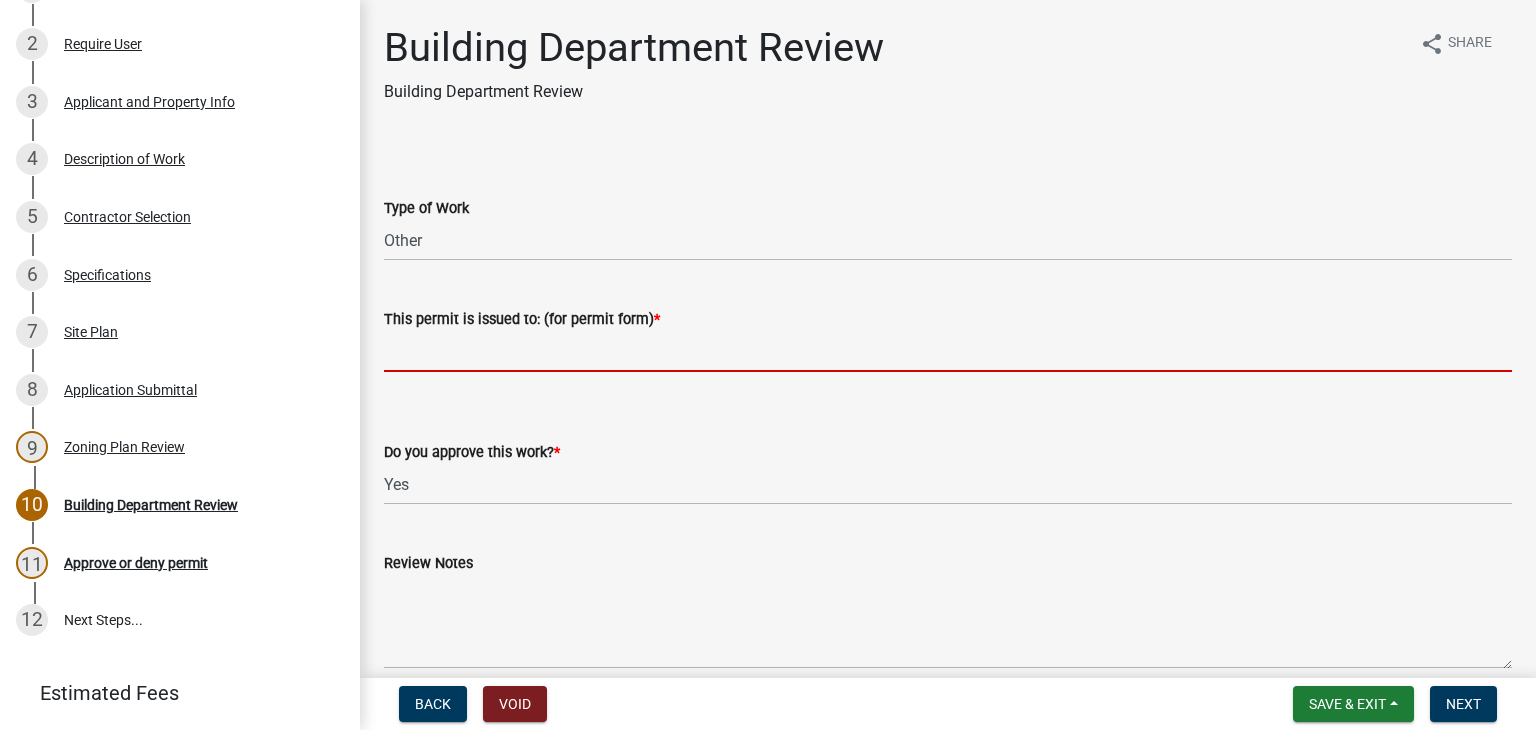 paste on "Adding closet on main floor of home" 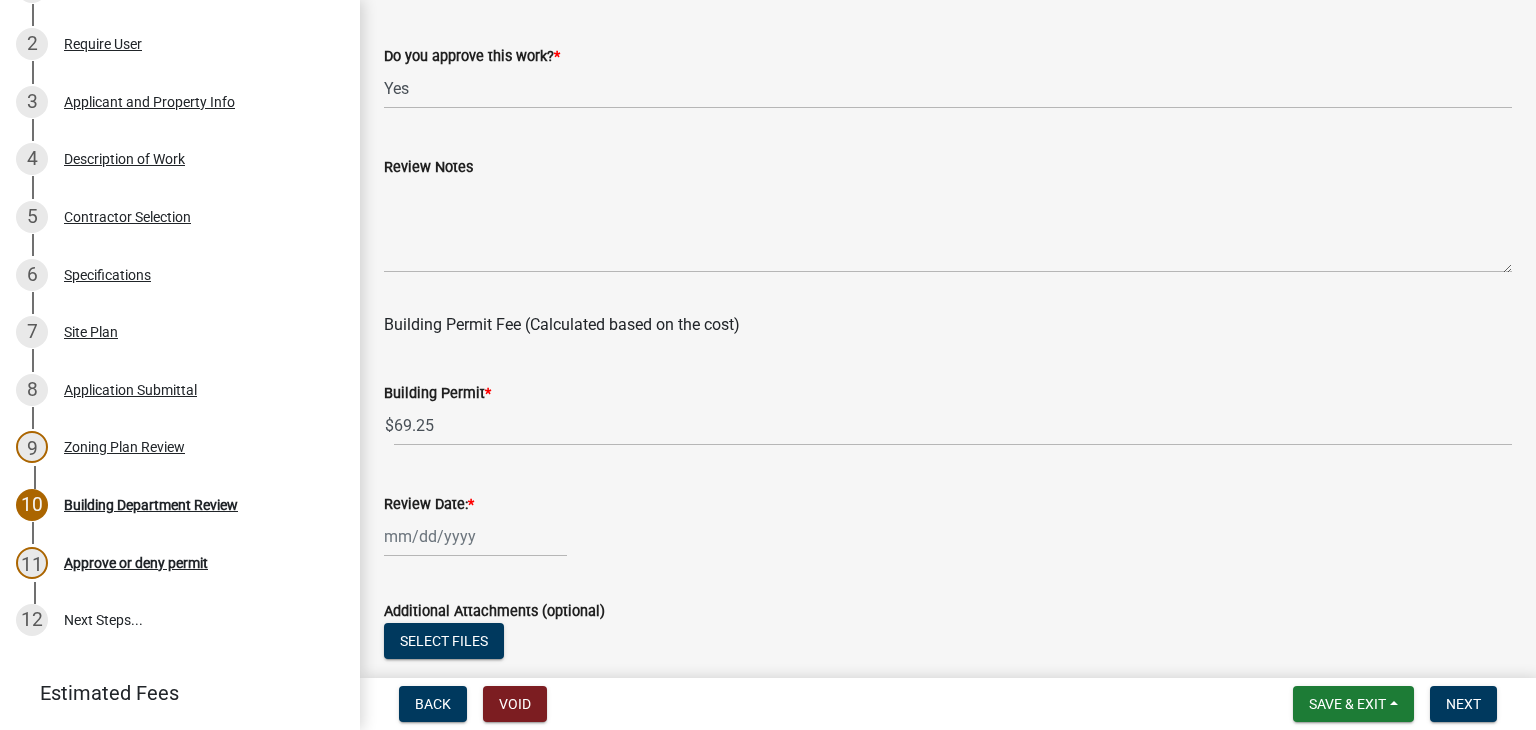 scroll, scrollTop: 400, scrollLeft: 0, axis: vertical 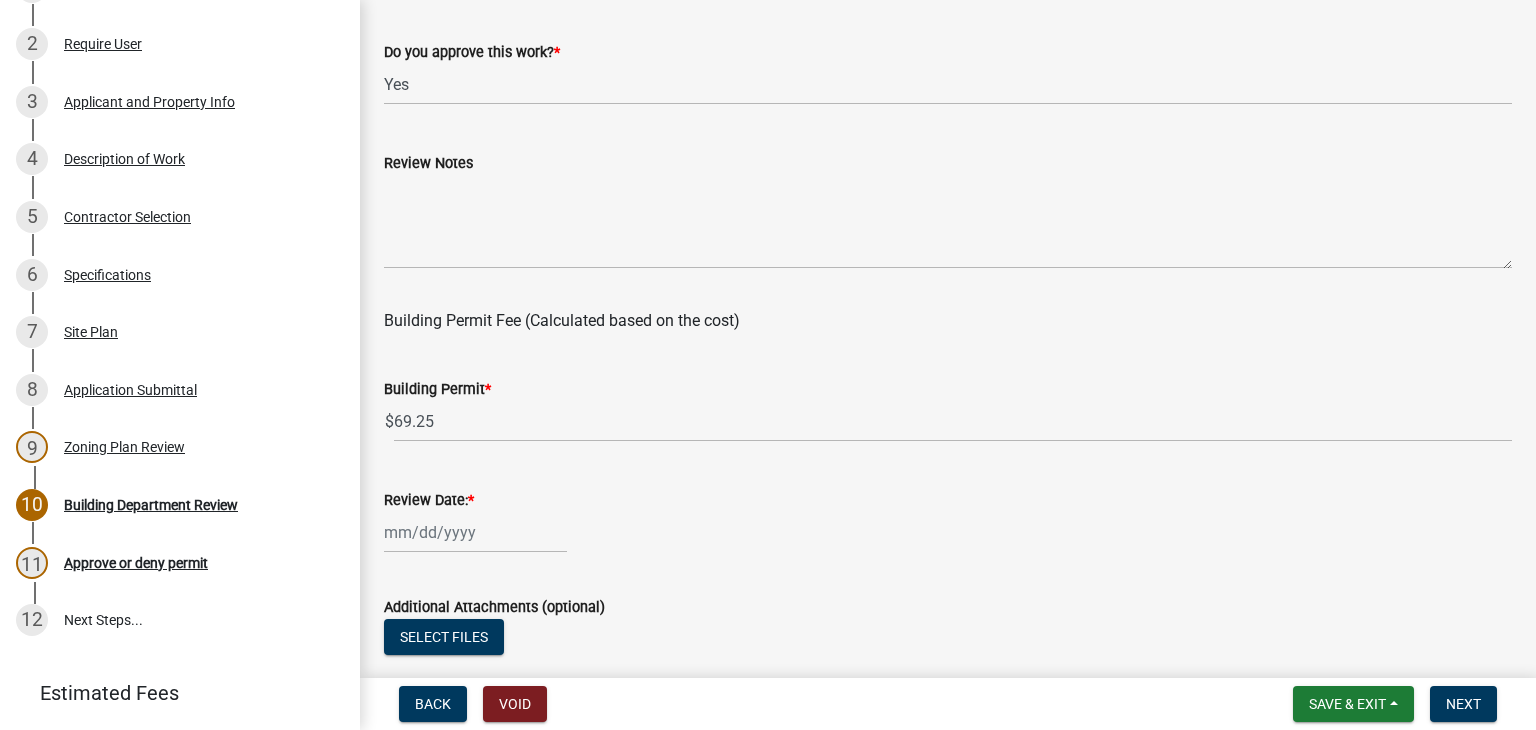 type on "Adding closet on main floor of home in hallway" 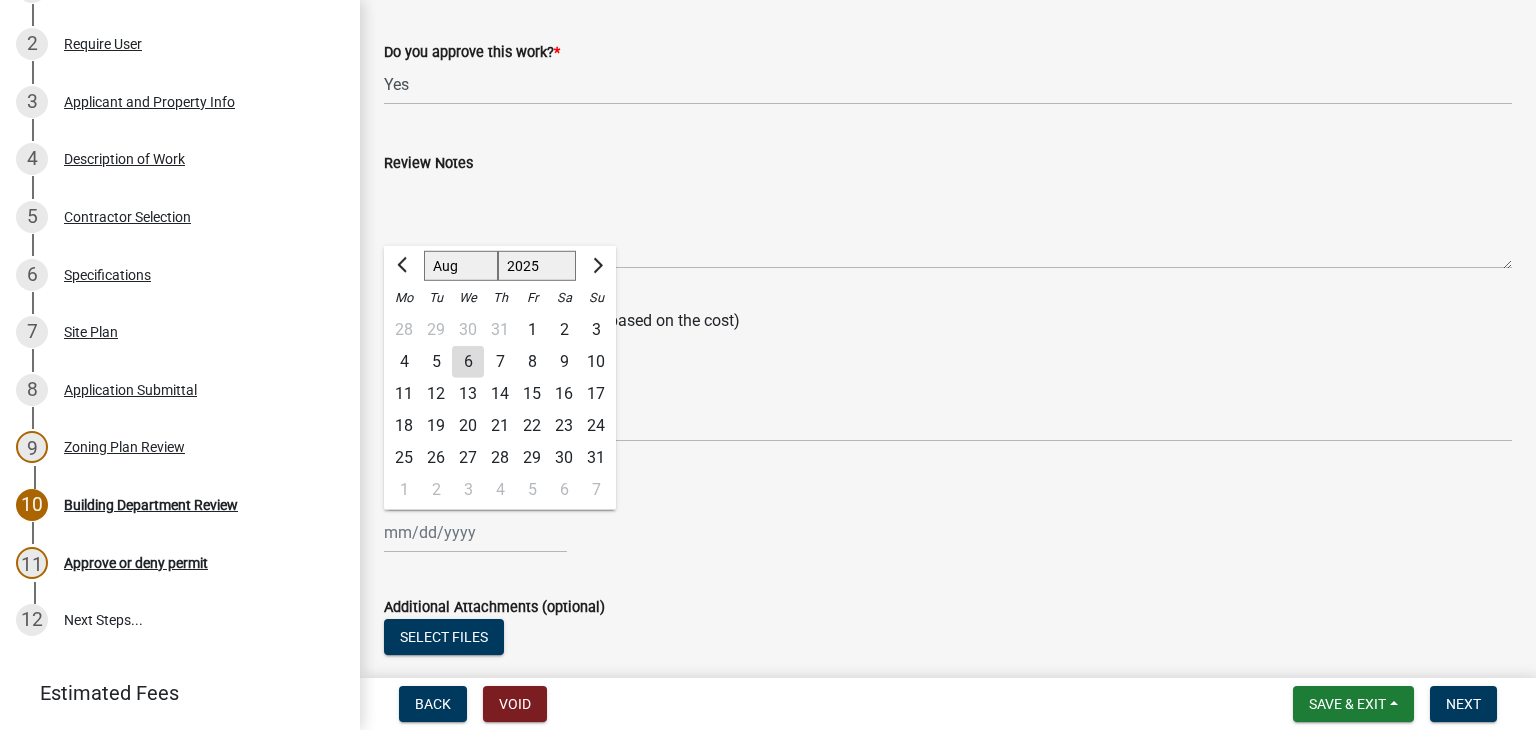 click on "Jan Feb Mar Apr May Jun Jul Aug Sep Oct Nov Dec 1525 1526 1527 1528 1529 1530 1531 1532 1533 1534 1535 1536 1537 1538 1539 1540 1541 1542 1543 1544 1545 1546 1547 1548 1549 1550 1551 1552 1553 1554 1555 1556 1557 1558 1559 1560 1561 1562 1563 1564 1565 1566 1567 1568 1569 1570 1571 1572 1573 1574 1575 1576 1577 1578 1579 1580 1581 1582 1583 1584 1585 1586 1587 1588 1589 1590 1591 1592 1593 1594 1595 1596 1597 1598 1599 1600 1601 1602 1603 1604 1605 1606 1607 1608 1609 1610 1611 1612 1613 1614 1615 1616 1617 1618 1619 1620 1621 1622 1623 1624 1625 1626 1627 1628 1629 1630 1631 1632 1633 1634 1635 1636 1637 1638 1639 1640 1641 1642 1643 1644 1645 1646 1647 1648 1649 1650 1651 1652 1653 1654 1655 1656 1657 1658 1659 1660 1661 1662 1663 1664 1665 1666 1667 1668 1669 1670 1671 1672 1673 1674 1675 1676 1677 1678 1679 1680 1681 1682 1683 1684 1685 1686 1687 1688 1689 1690 1691 1692 1693 1694 1695 1696 1697 1698 1699 1700 1701 1702 1703 1704 1705 1706 1707 1708 1709 1710 1711 1712 1713 1714 1715 1716 1717 1718 1719 1" 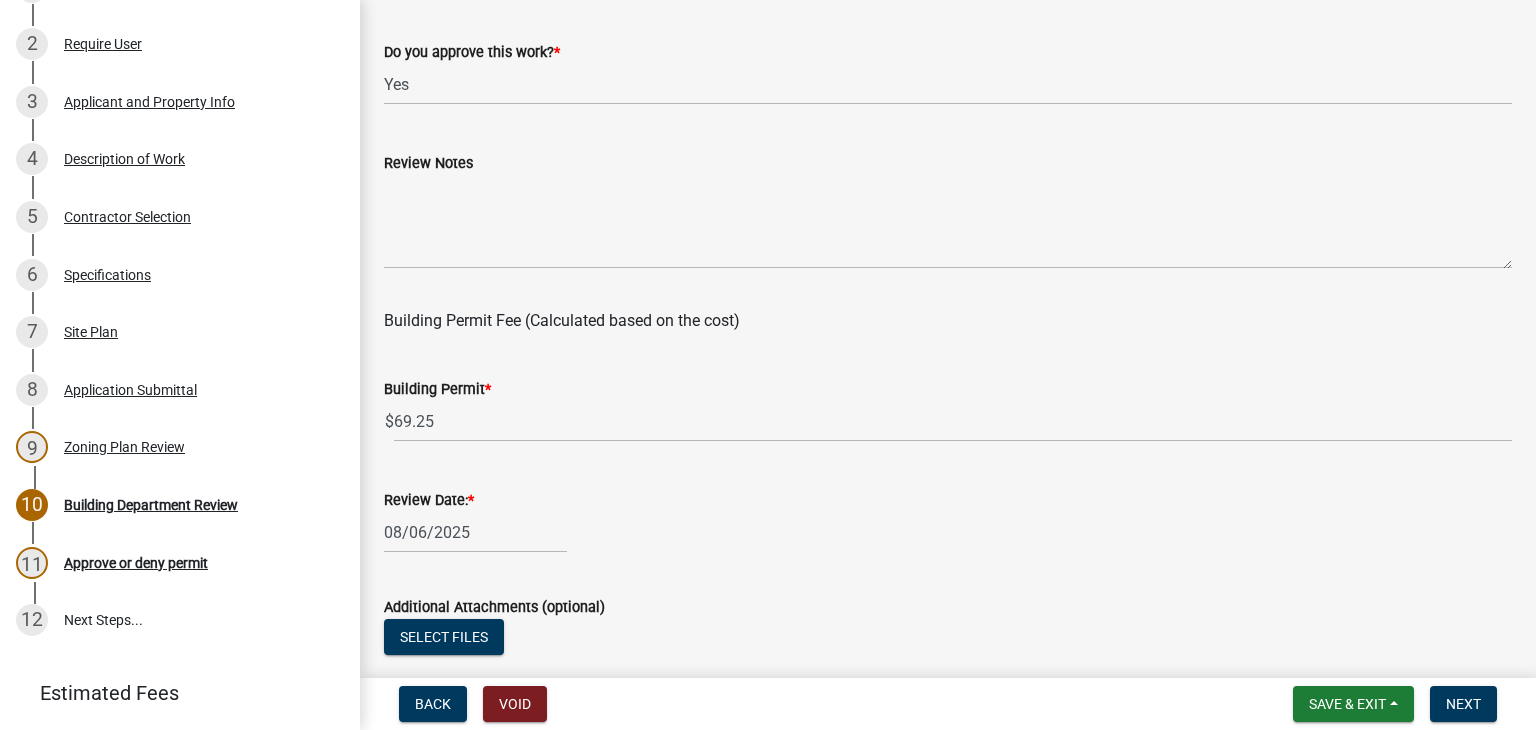 scroll, scrollTop: 526, scrollLeft: 0, axis: vertical 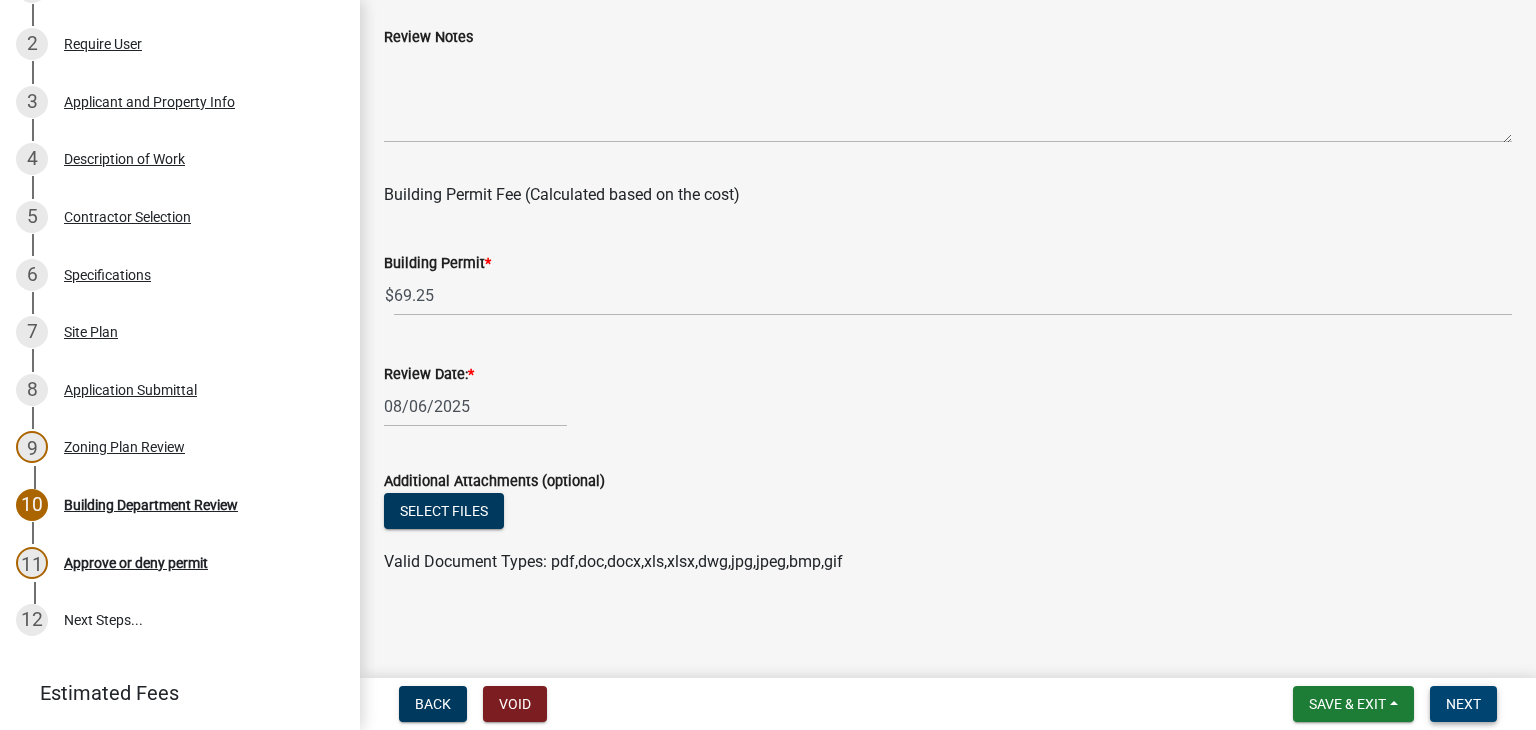 click on "Next" at bounding box center [1463, 704] 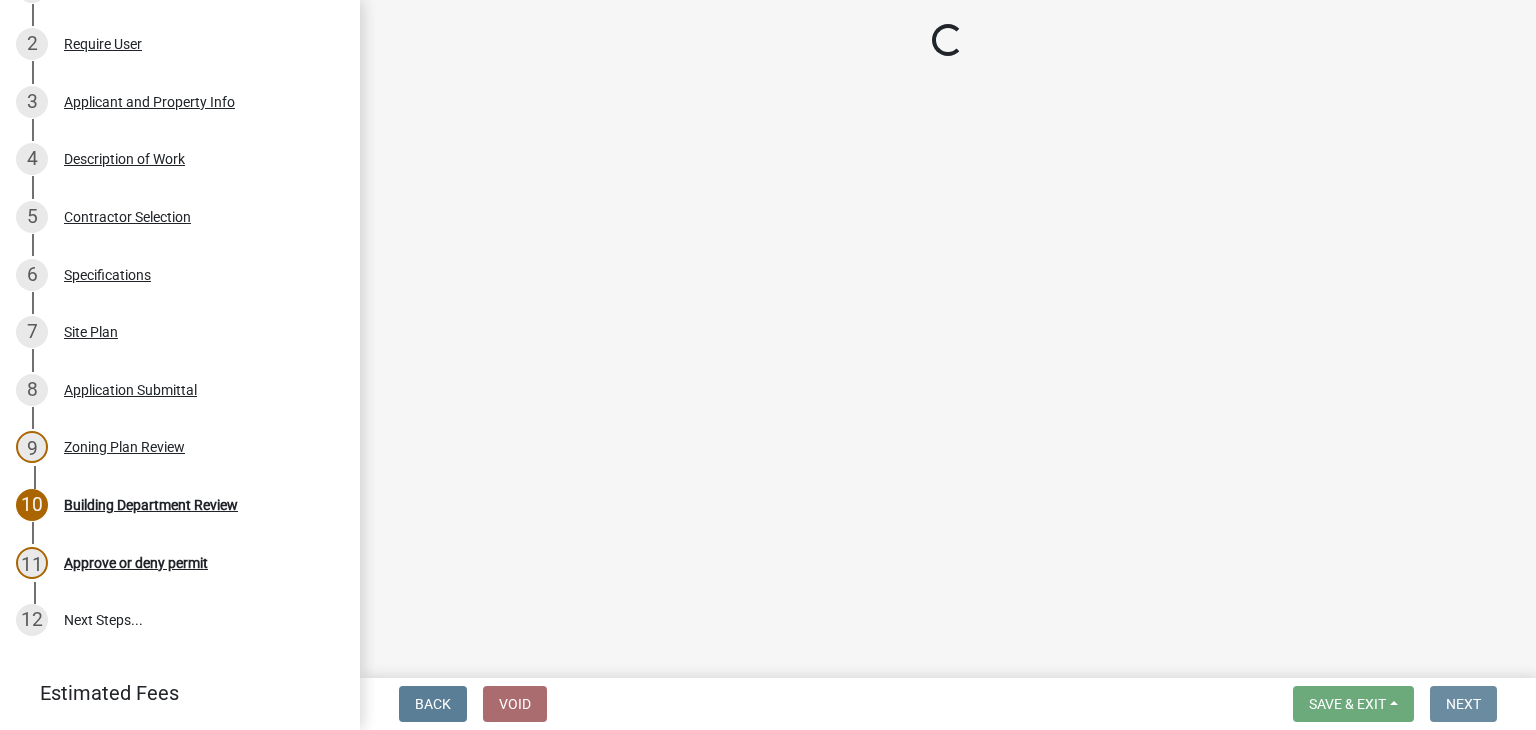 scroll, scrollTop: 0, scrollLeft: 0, axis: both 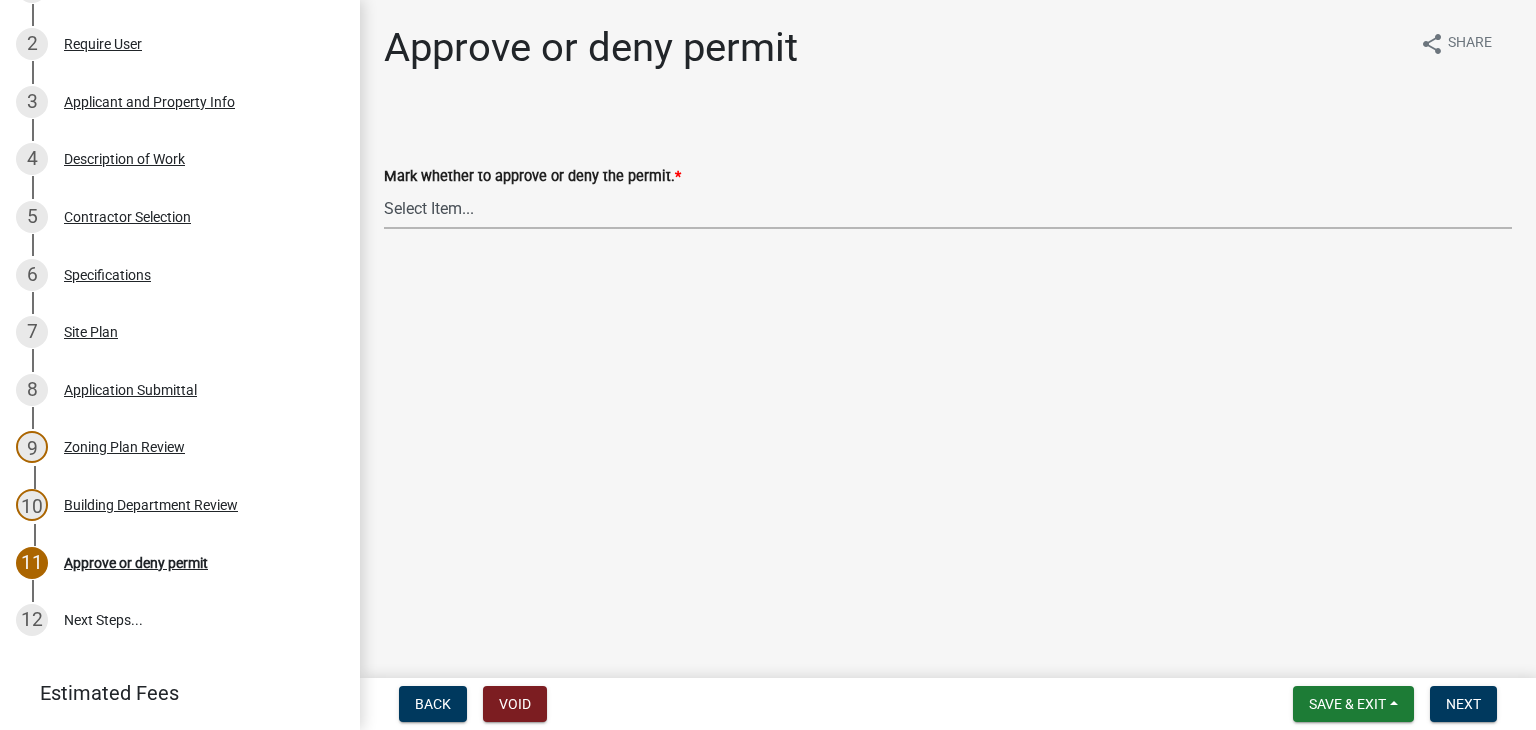 click on "Select Item...   Approve   Deny" at bounding box center [948, 208] 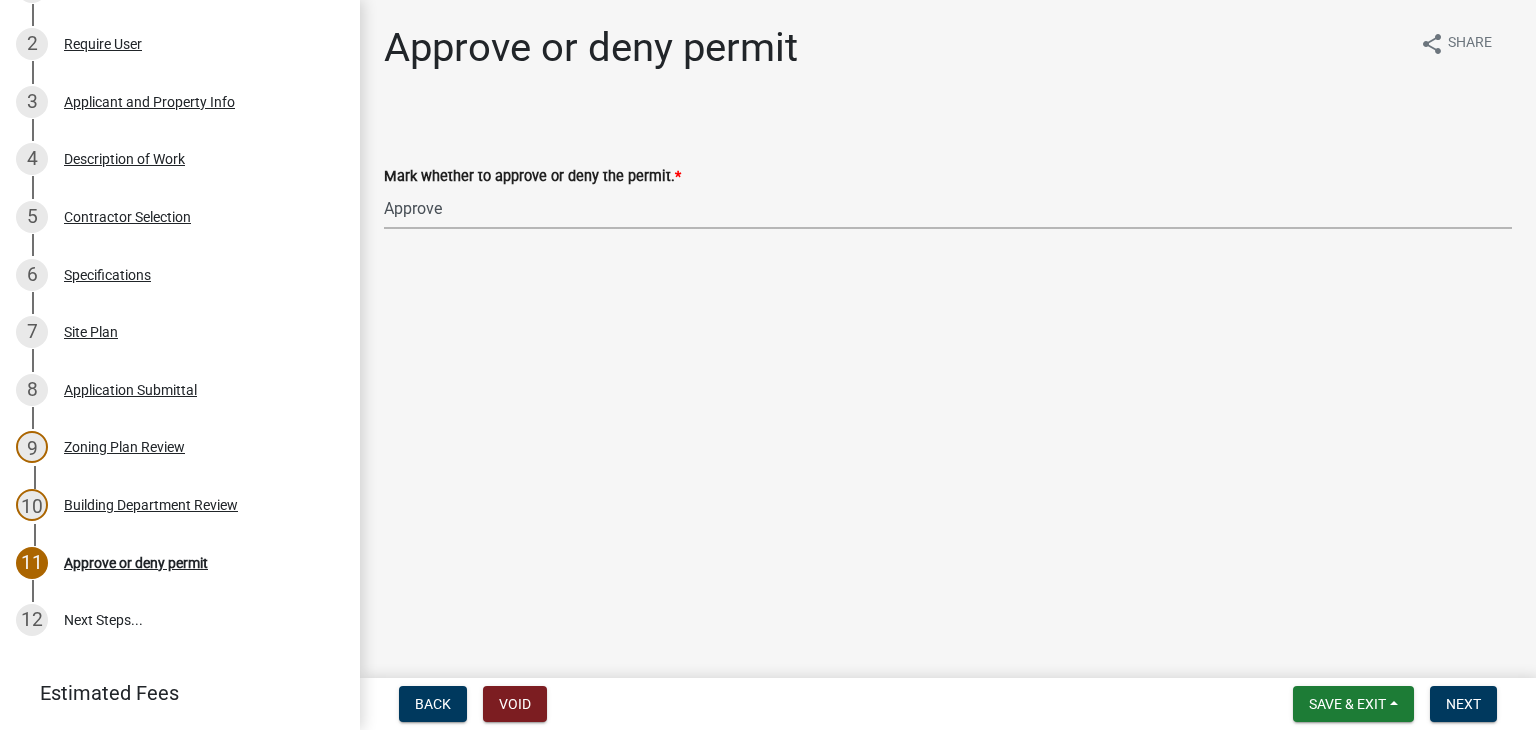 click on "Select Item...   Approve   Deny" at bounding box center (948, 208) 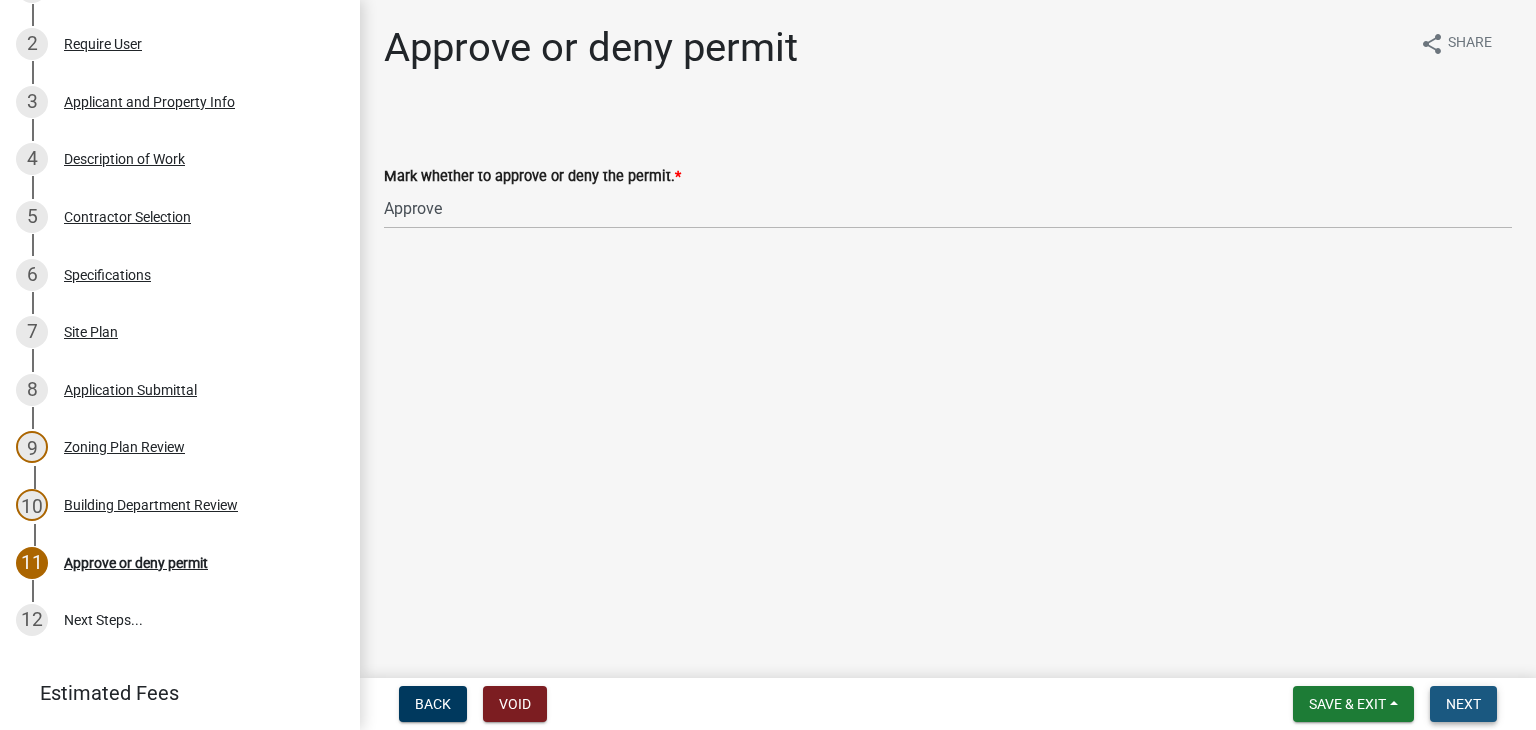 click on "Next" at bounding box center [1463, 704] 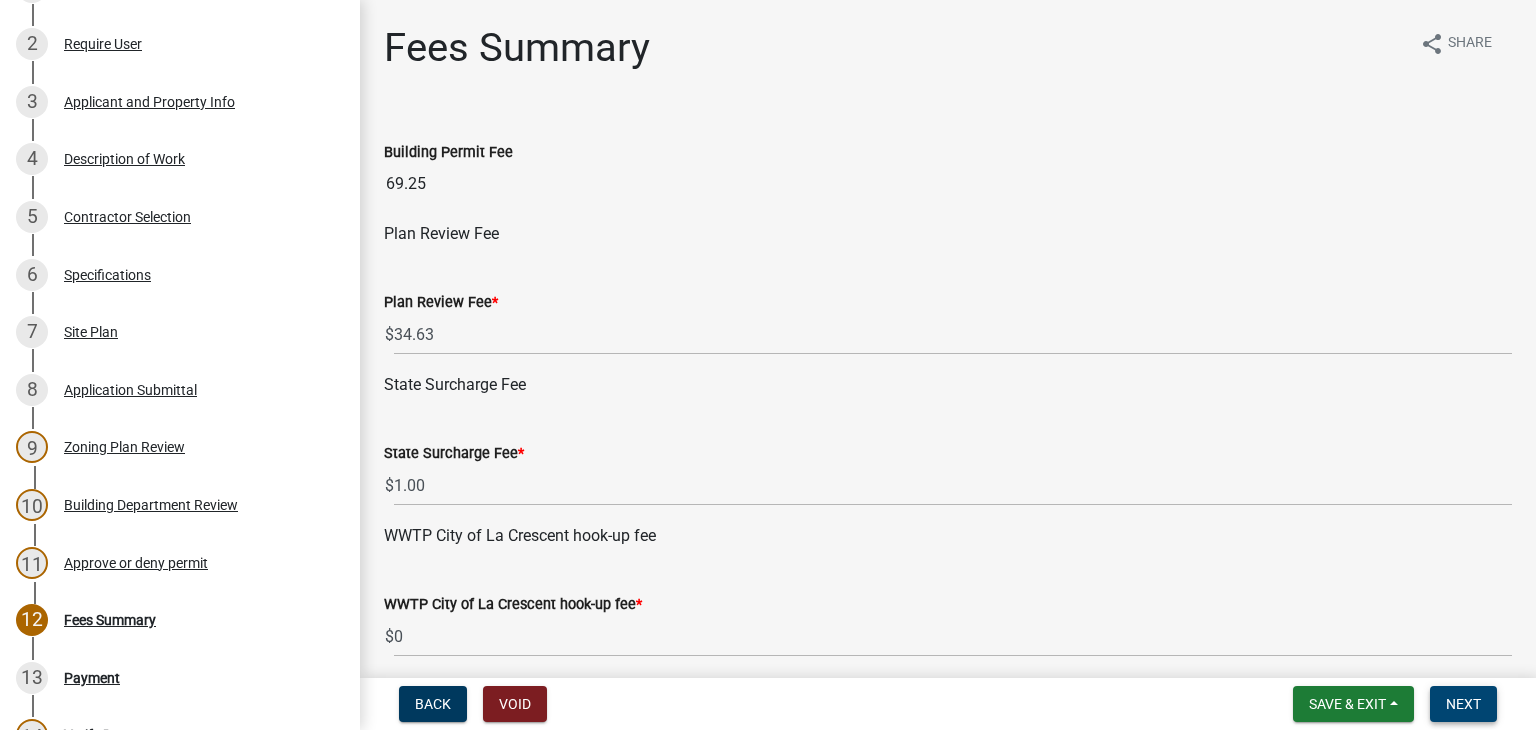 scroll, scrollTop: 745, scrollLeft: 0, axis: vertical 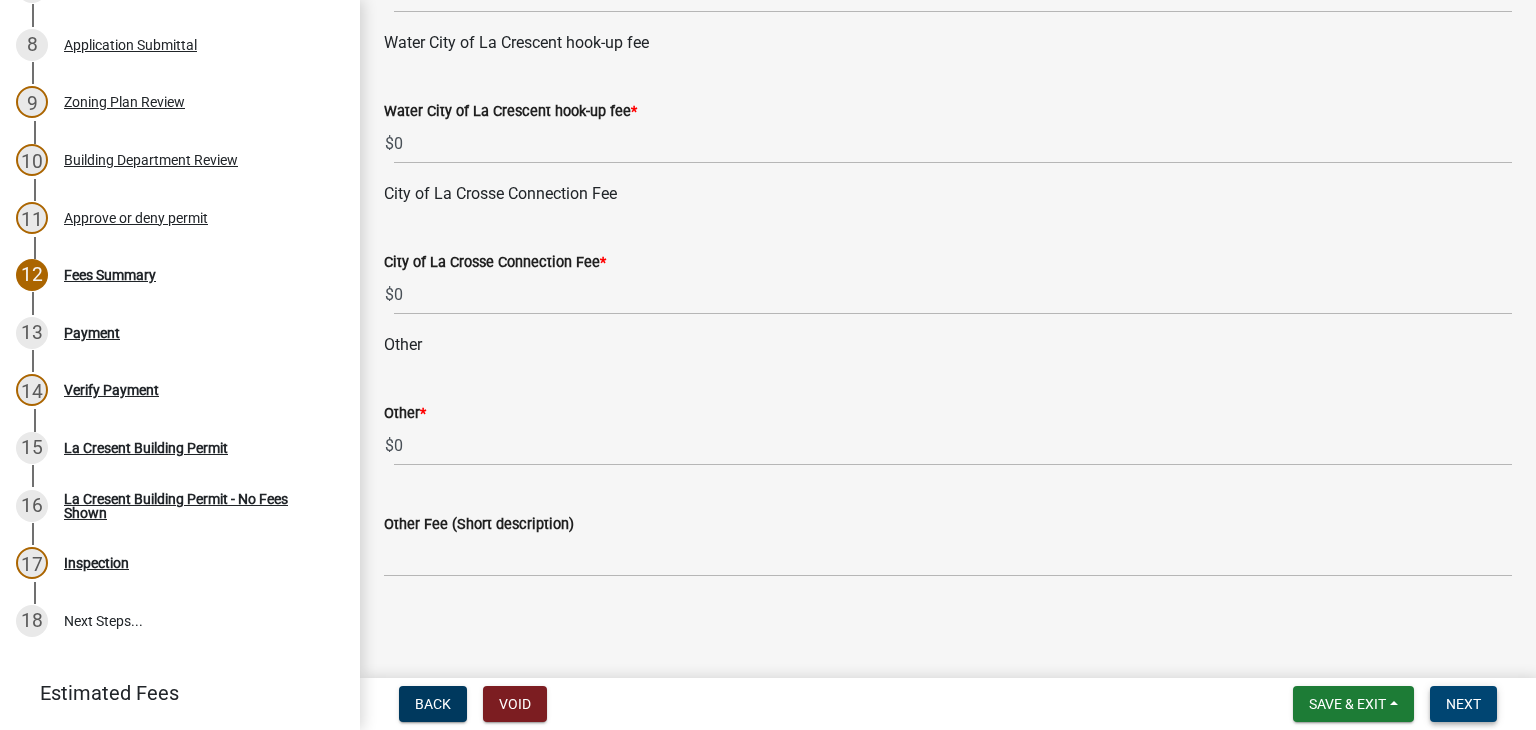 click on "Next" at bounding box center [1463, 704] 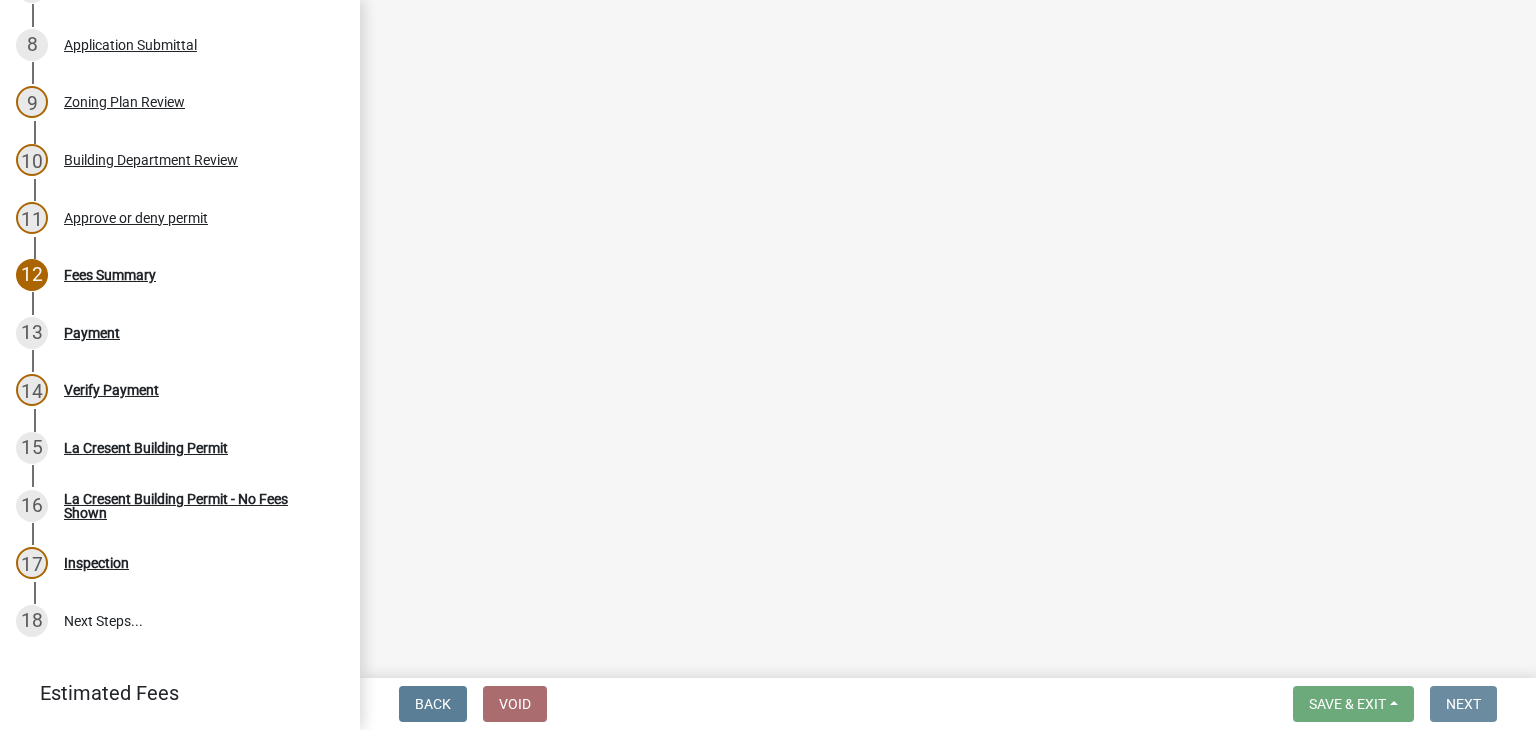 scroll, scrollTop: 0, scrollLeft: 0, axis: both 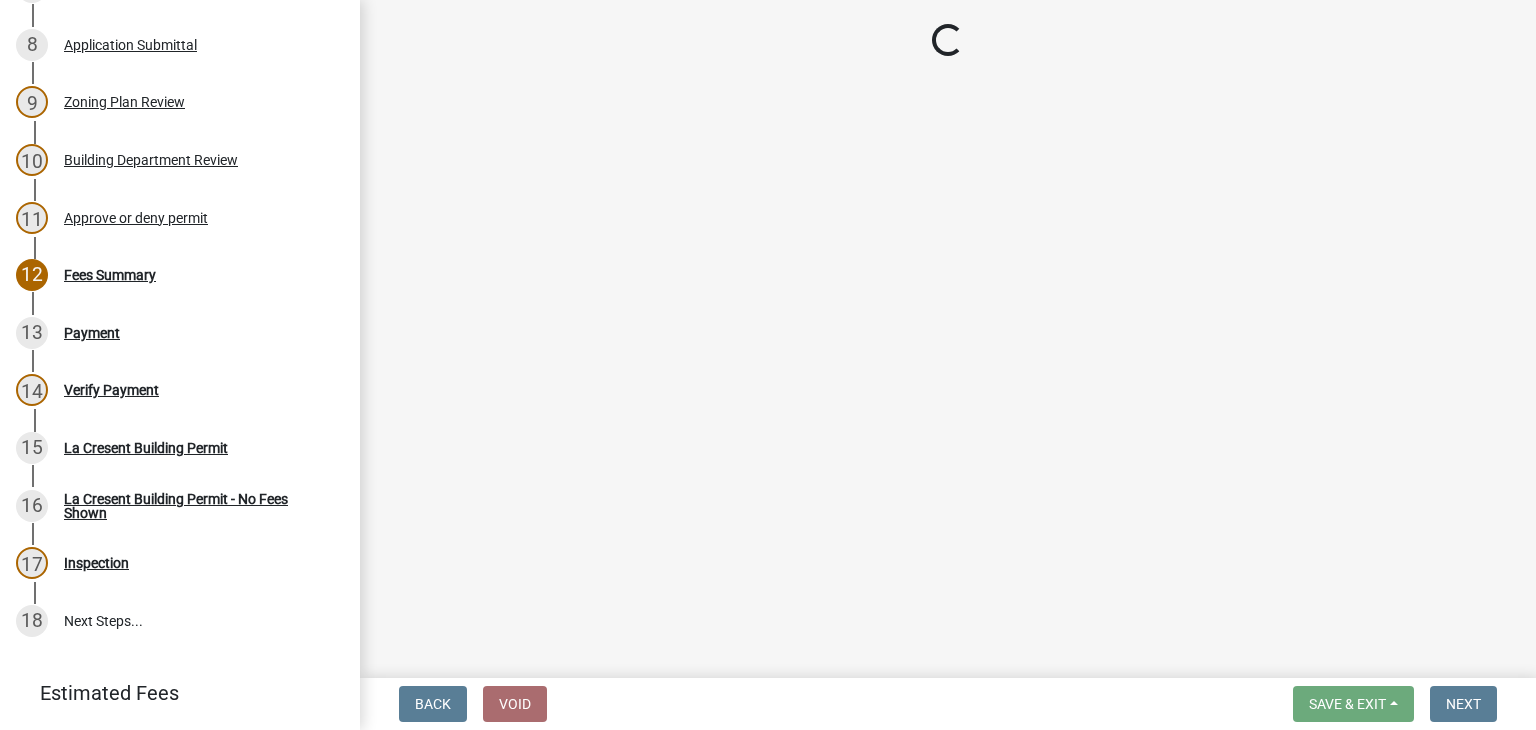 select on "3: 3" 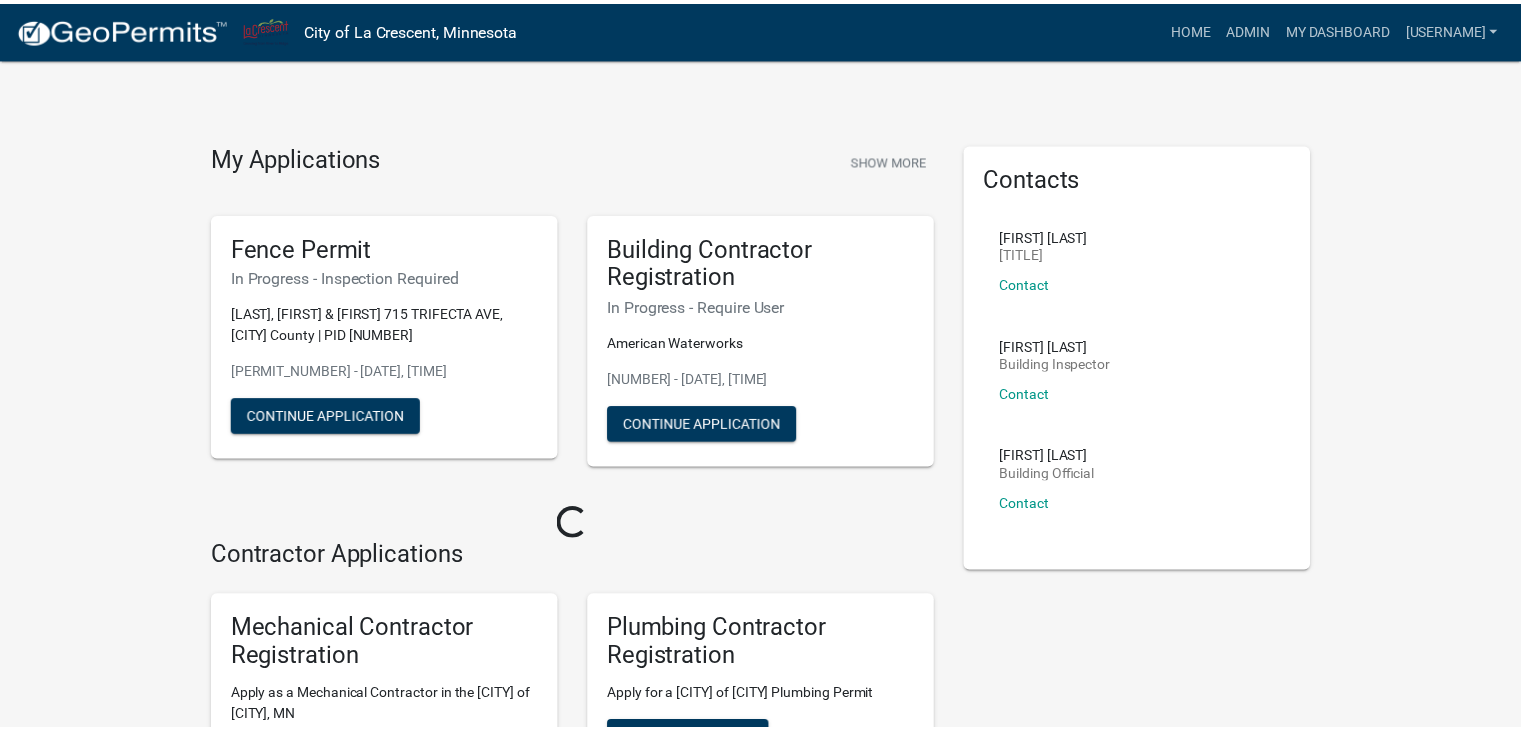 scroll, scrollTop: 0, scrollLeft: 0, axis: both 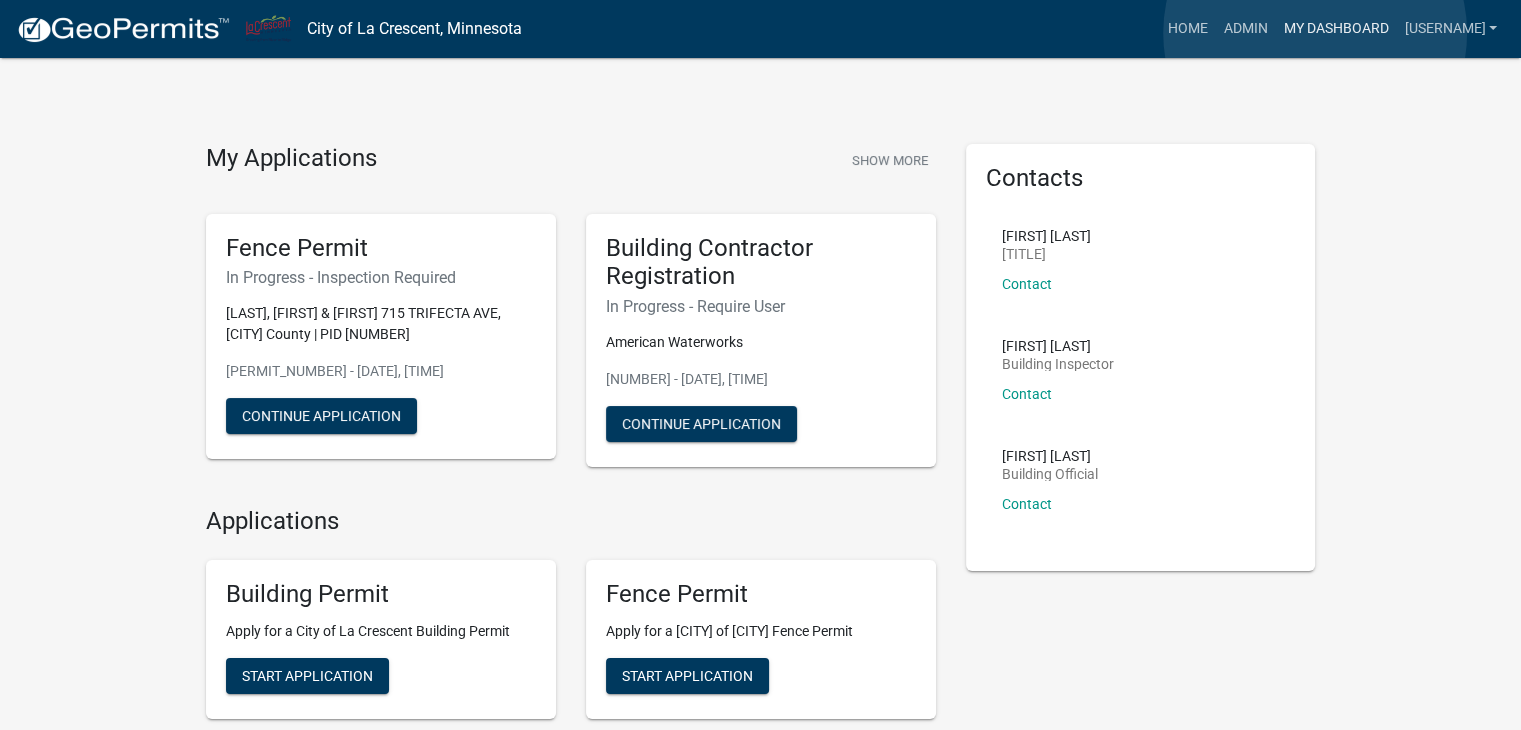 click on "My Dashboard" at bounding box center [1335, 29] 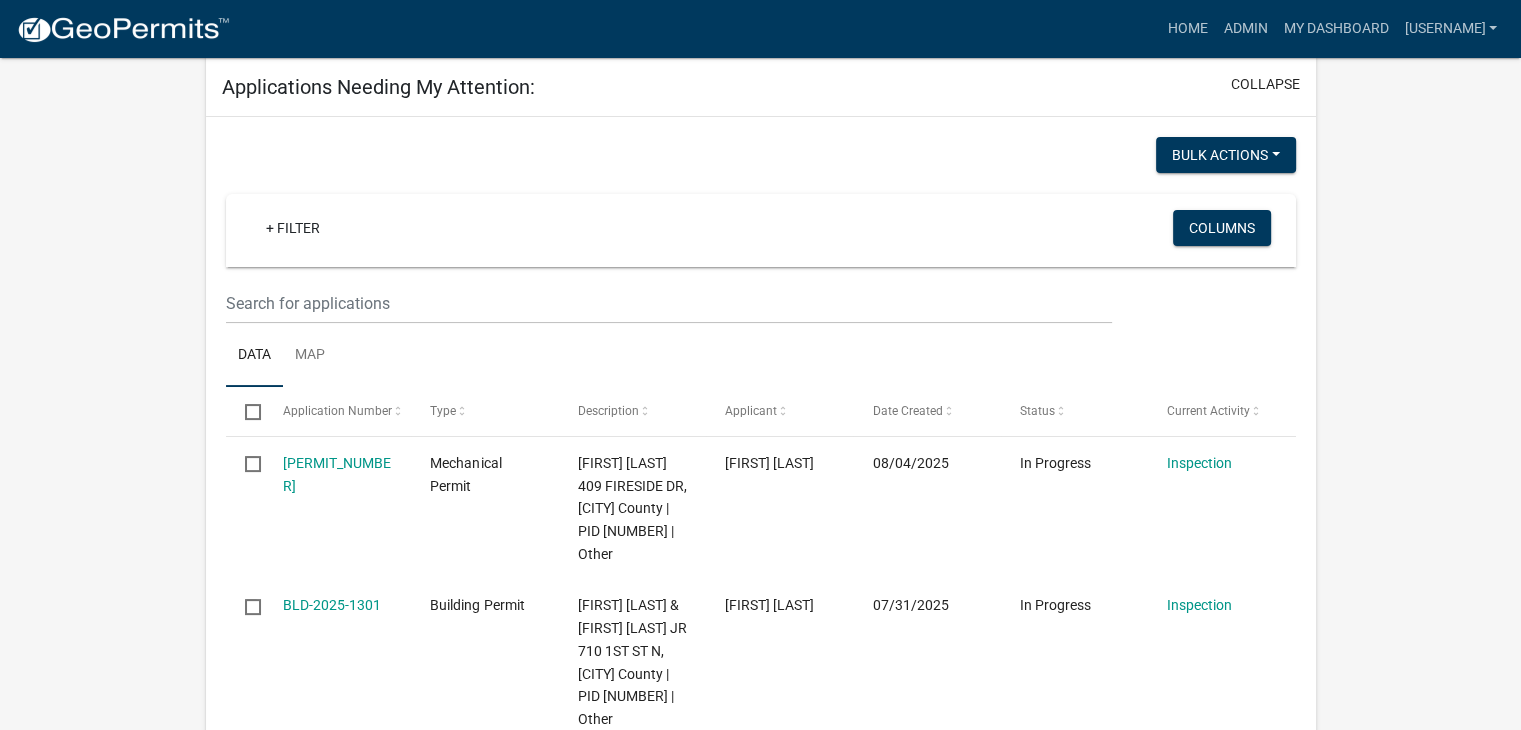 scroll, scrollTop: 200, scrollLeft: 0, axis: vertical 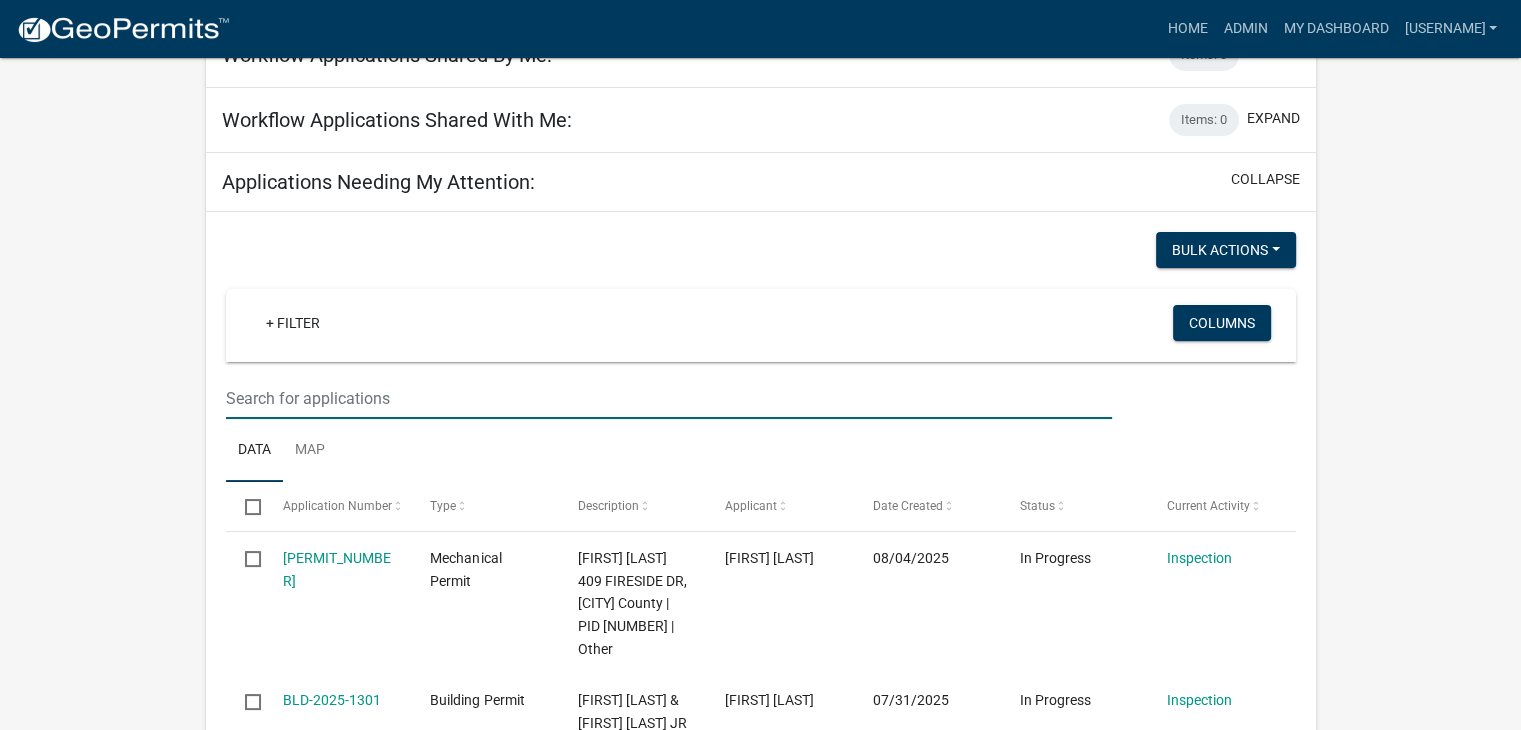click at bounding box center [669, 398] 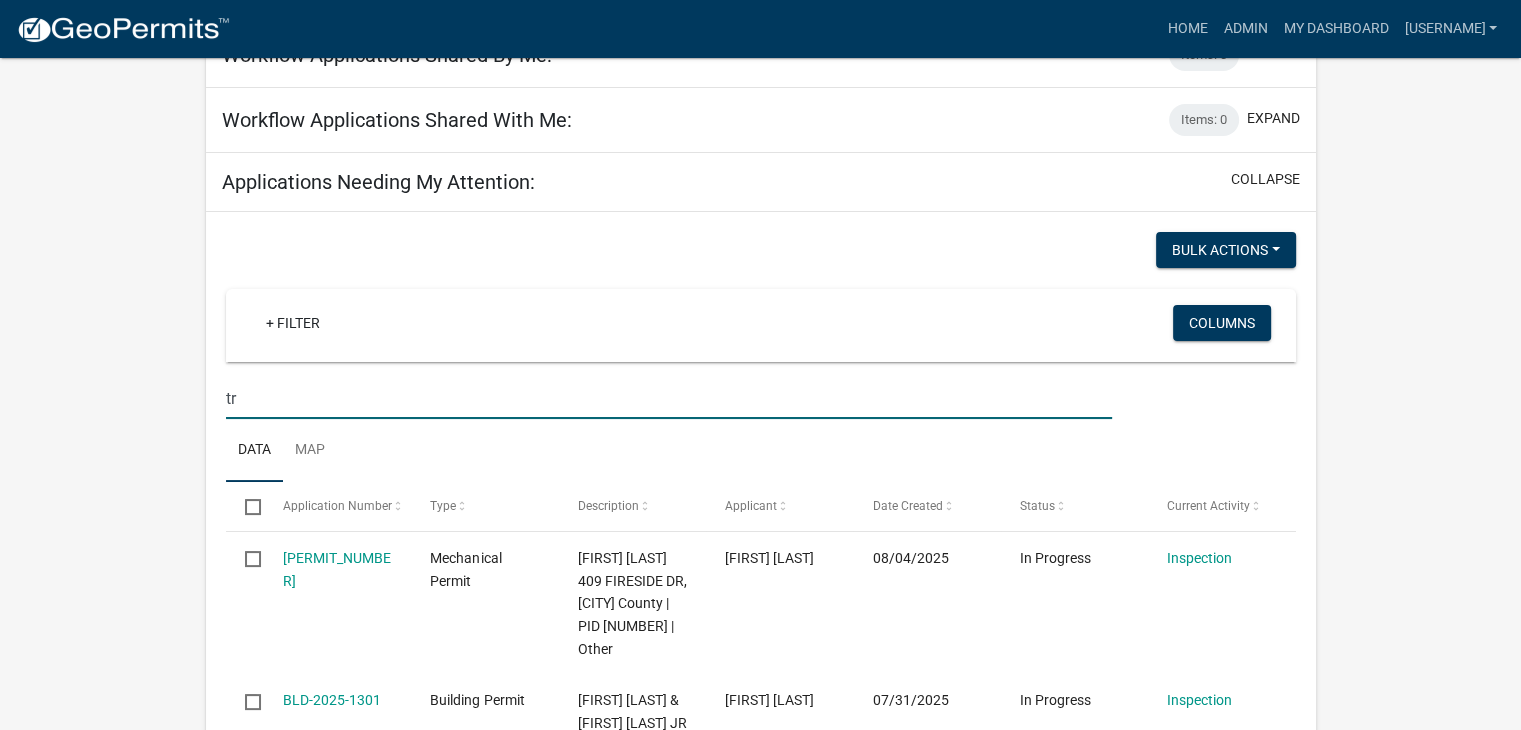 type on "t" 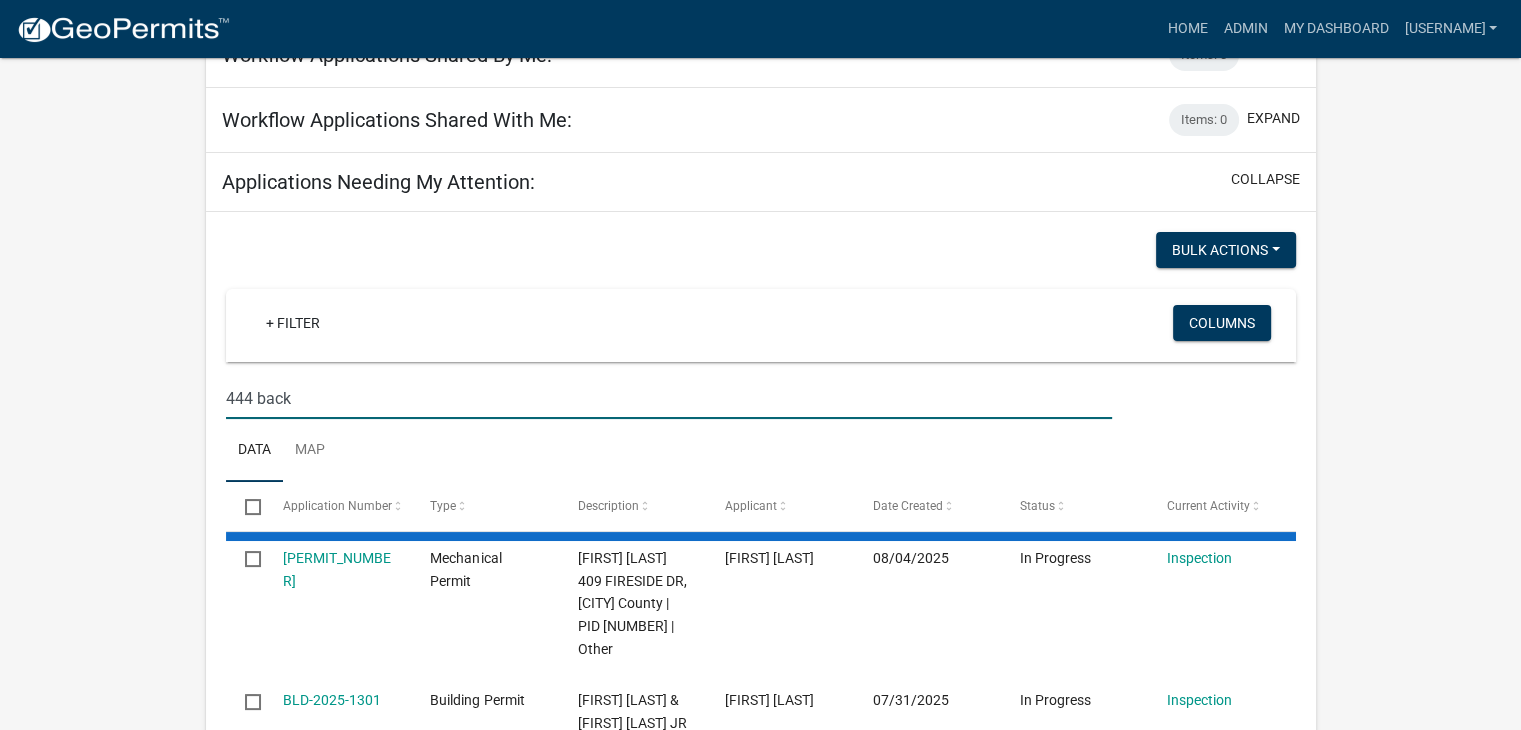 type on "444 back" 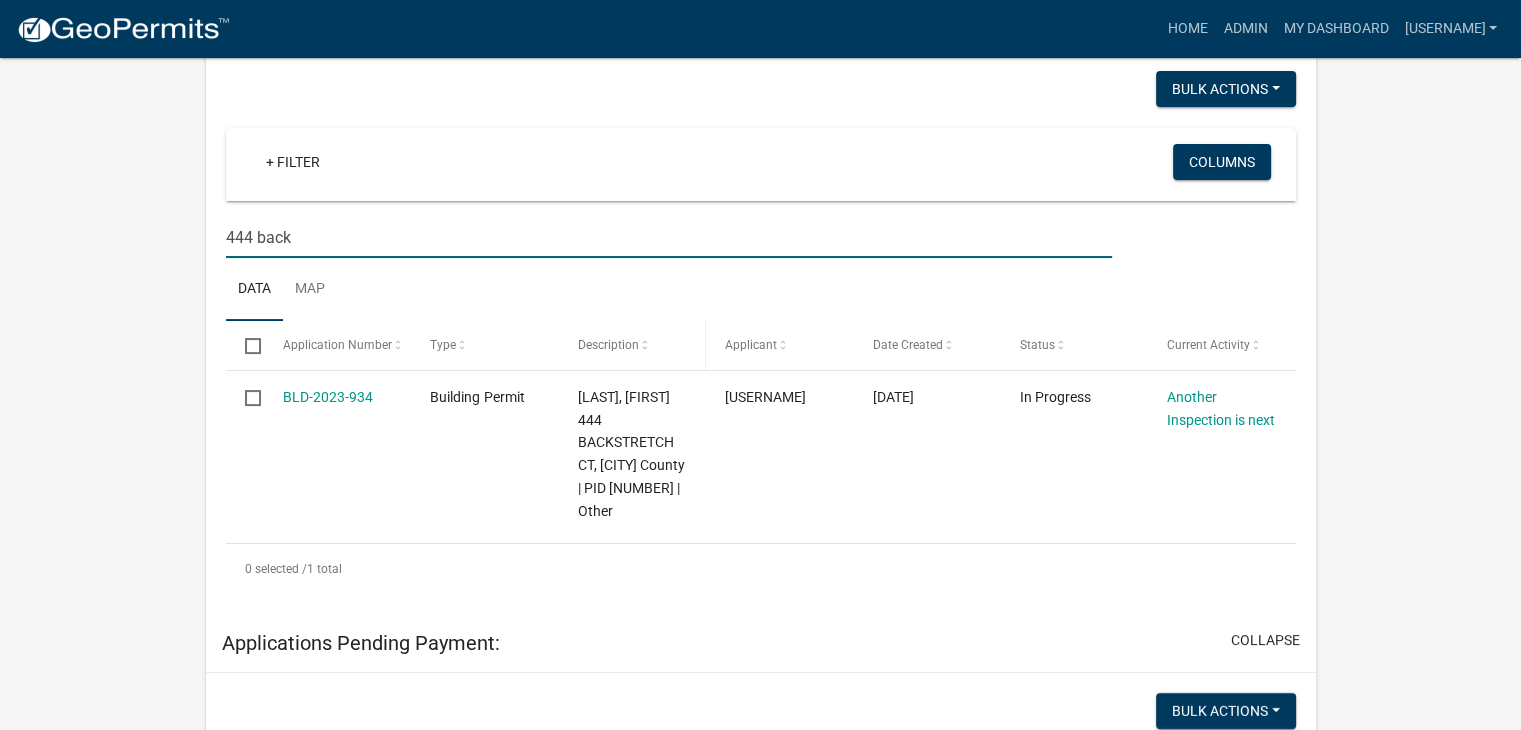 scroll, scrollTop: 400, scrollLeft: 0, axis: vertical 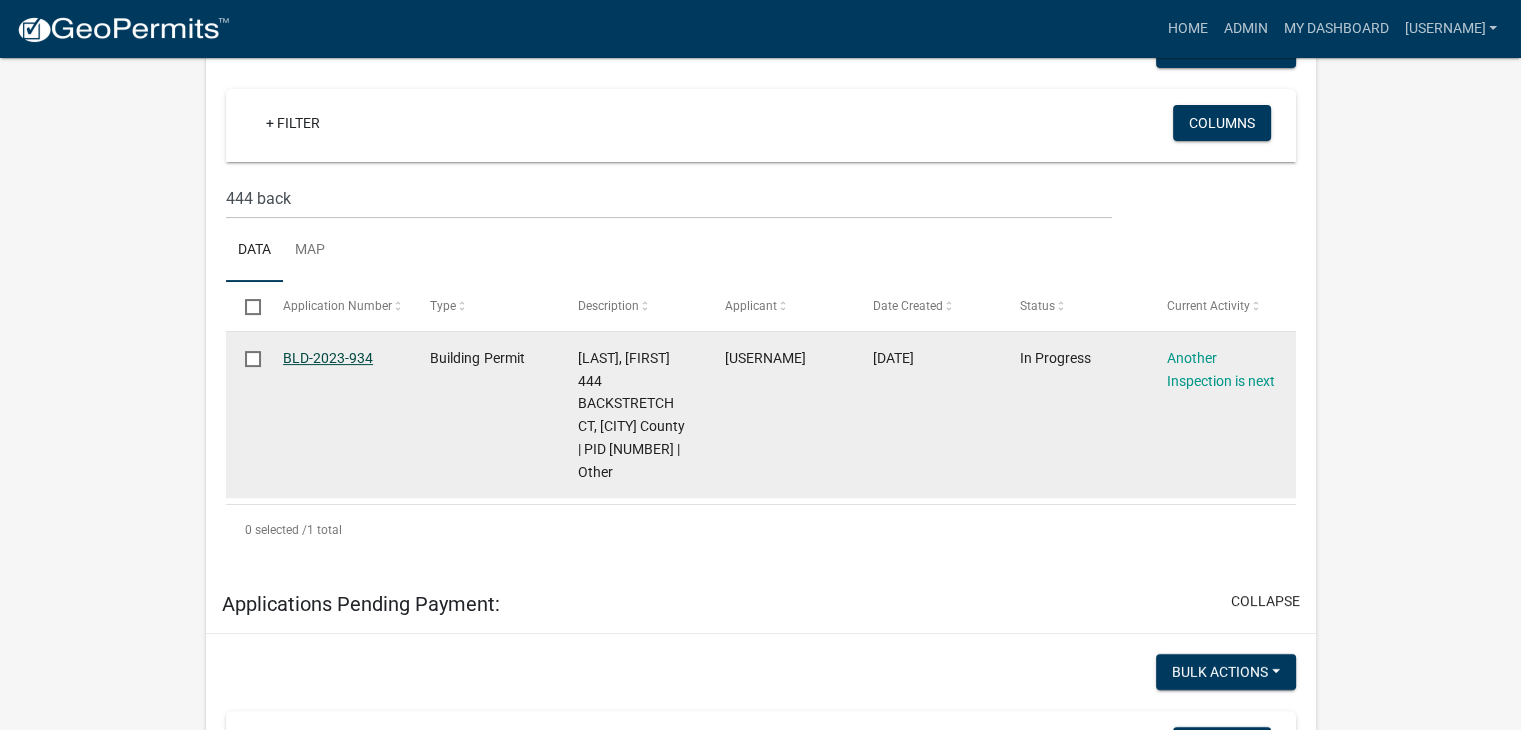 click on "BLD-2023-934" 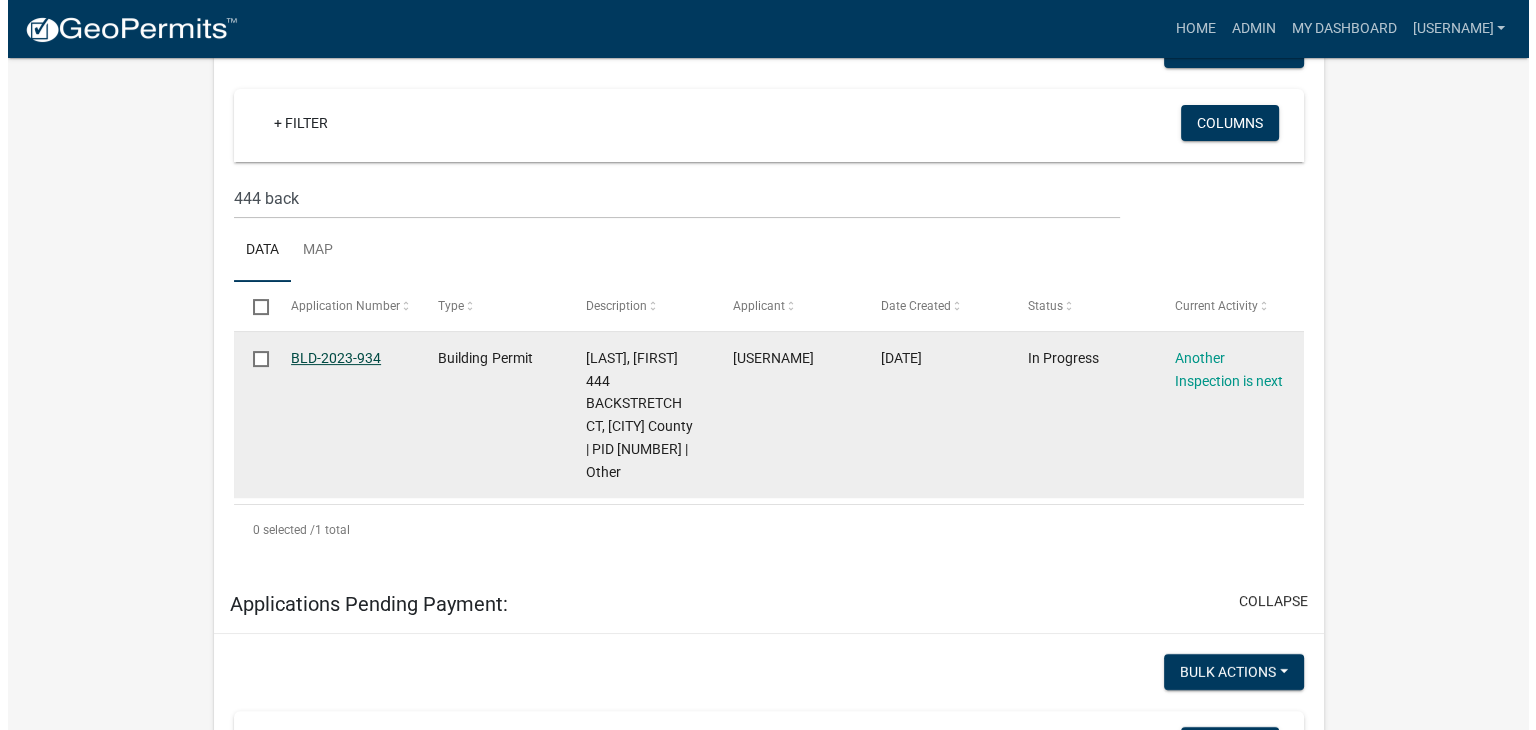 scroll, scrollTop: 0, scrollLeft: 0, axis: both 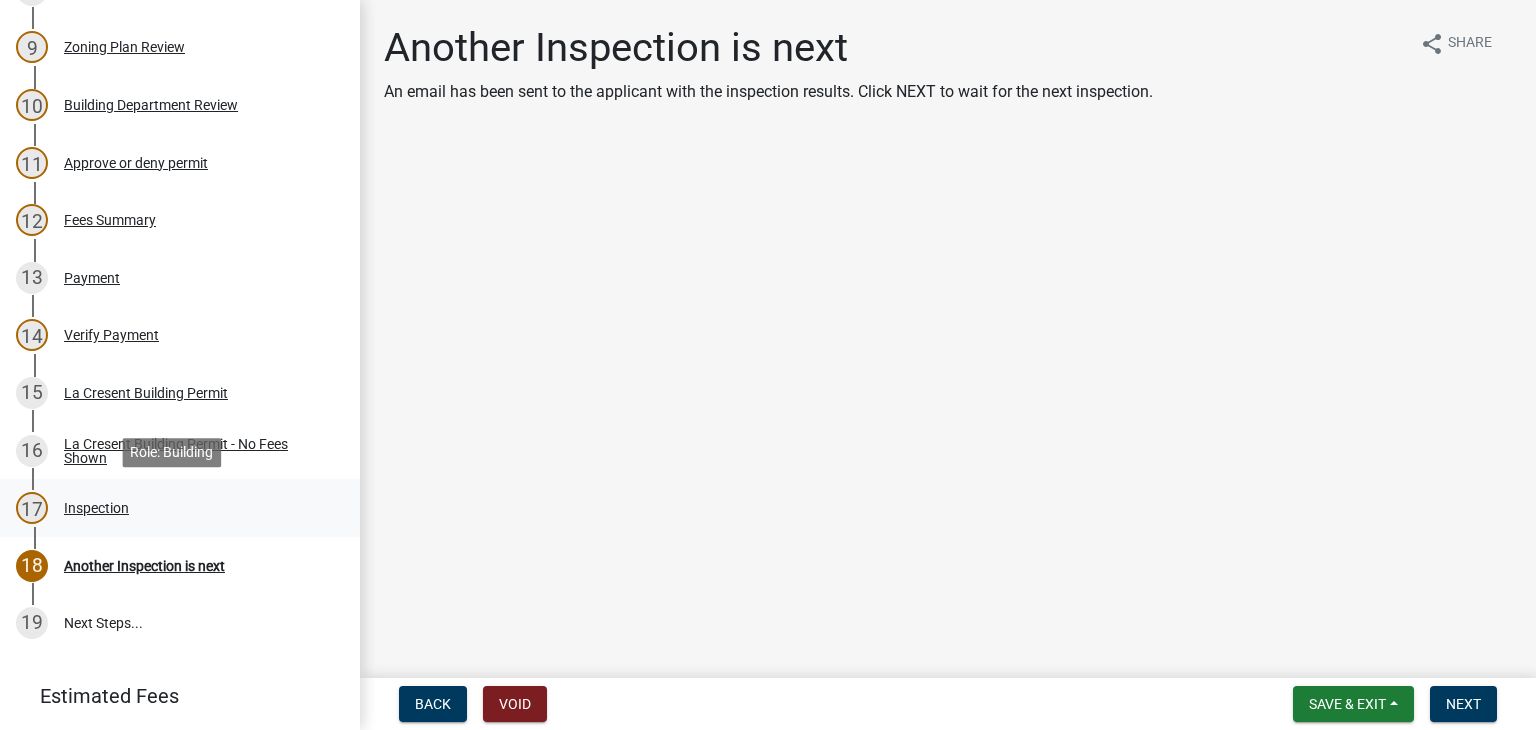 click on "Inspection" at bounding box center [96, 508] 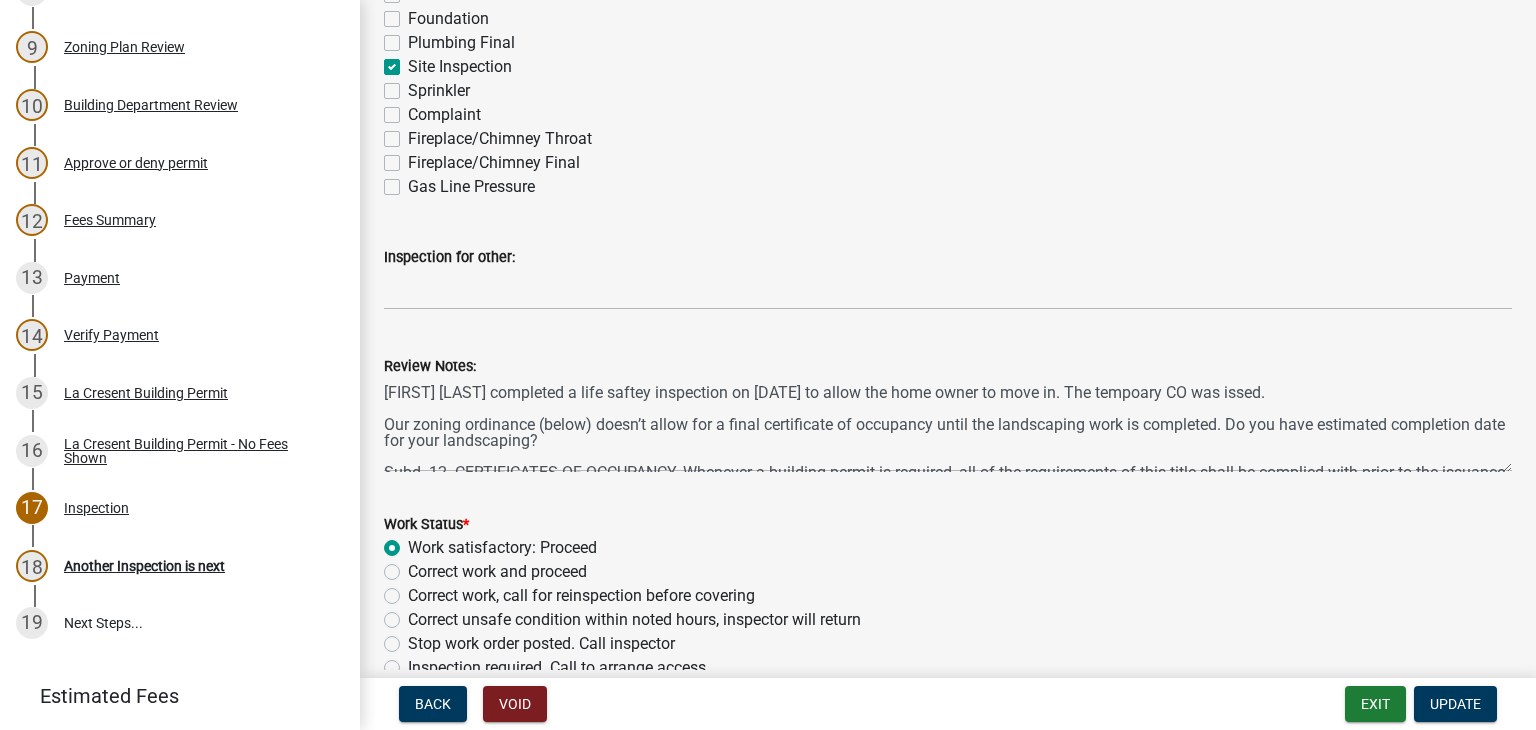 scroll, scrollTop: 500, scrollLeft: 0, axis: vertical 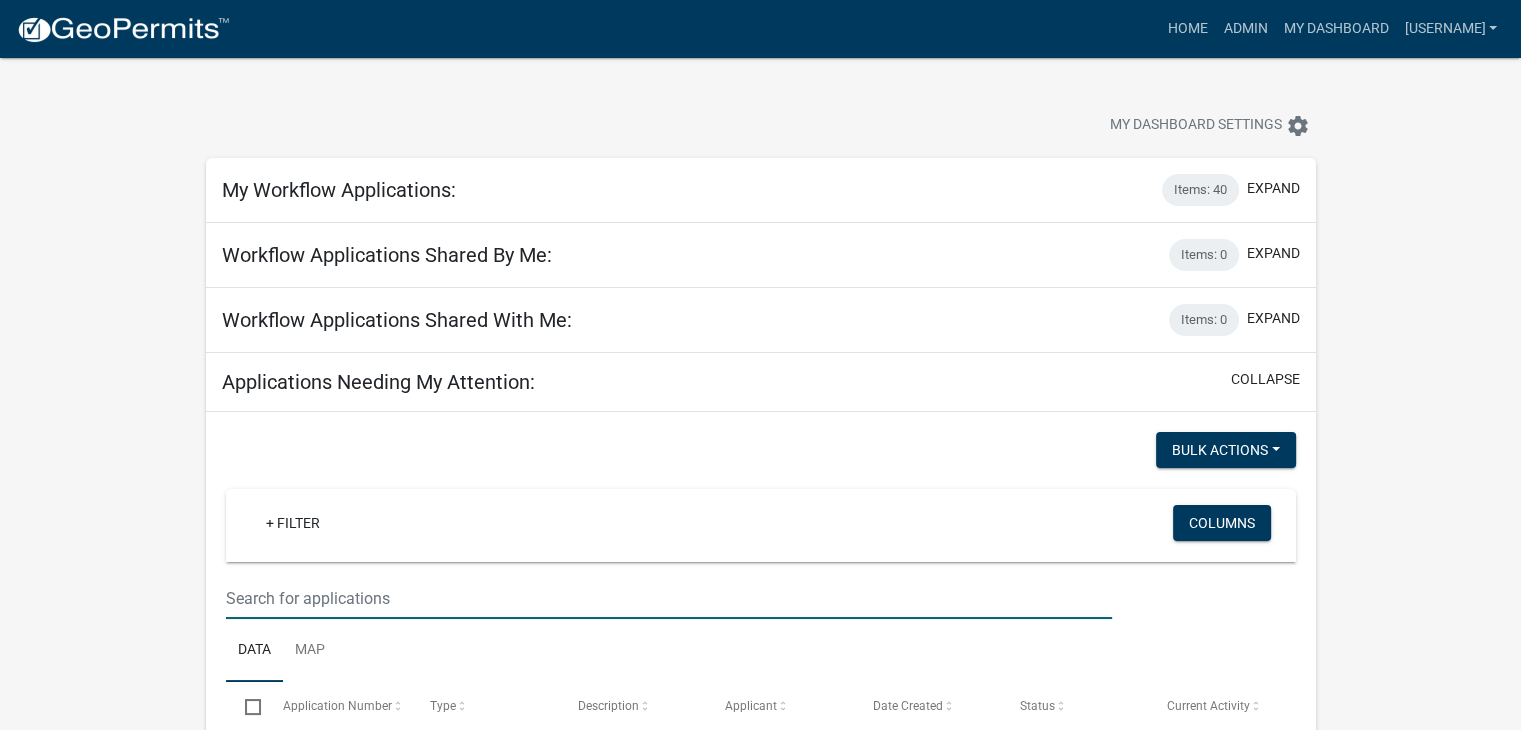 click at bounding box center [669, 598] 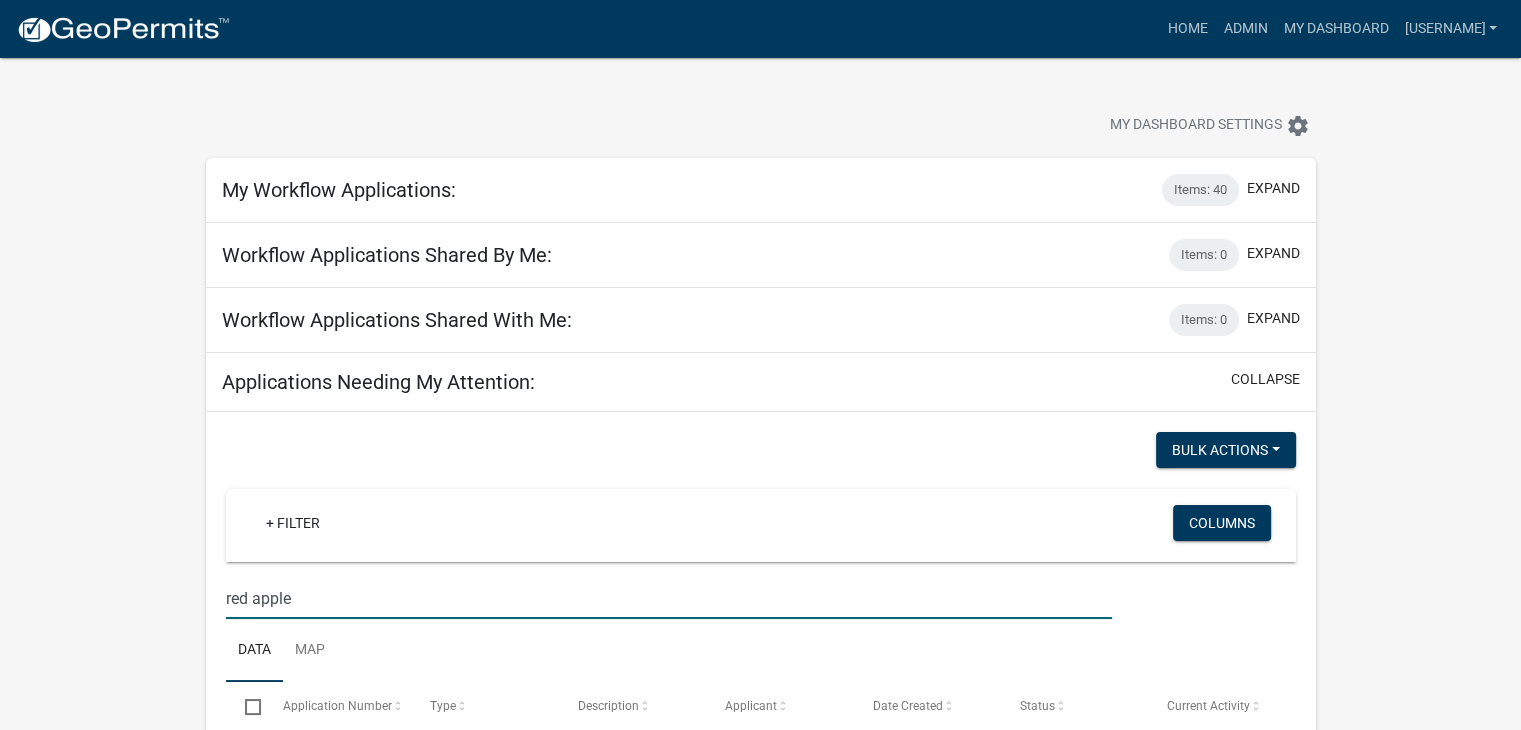 type on "red apple" 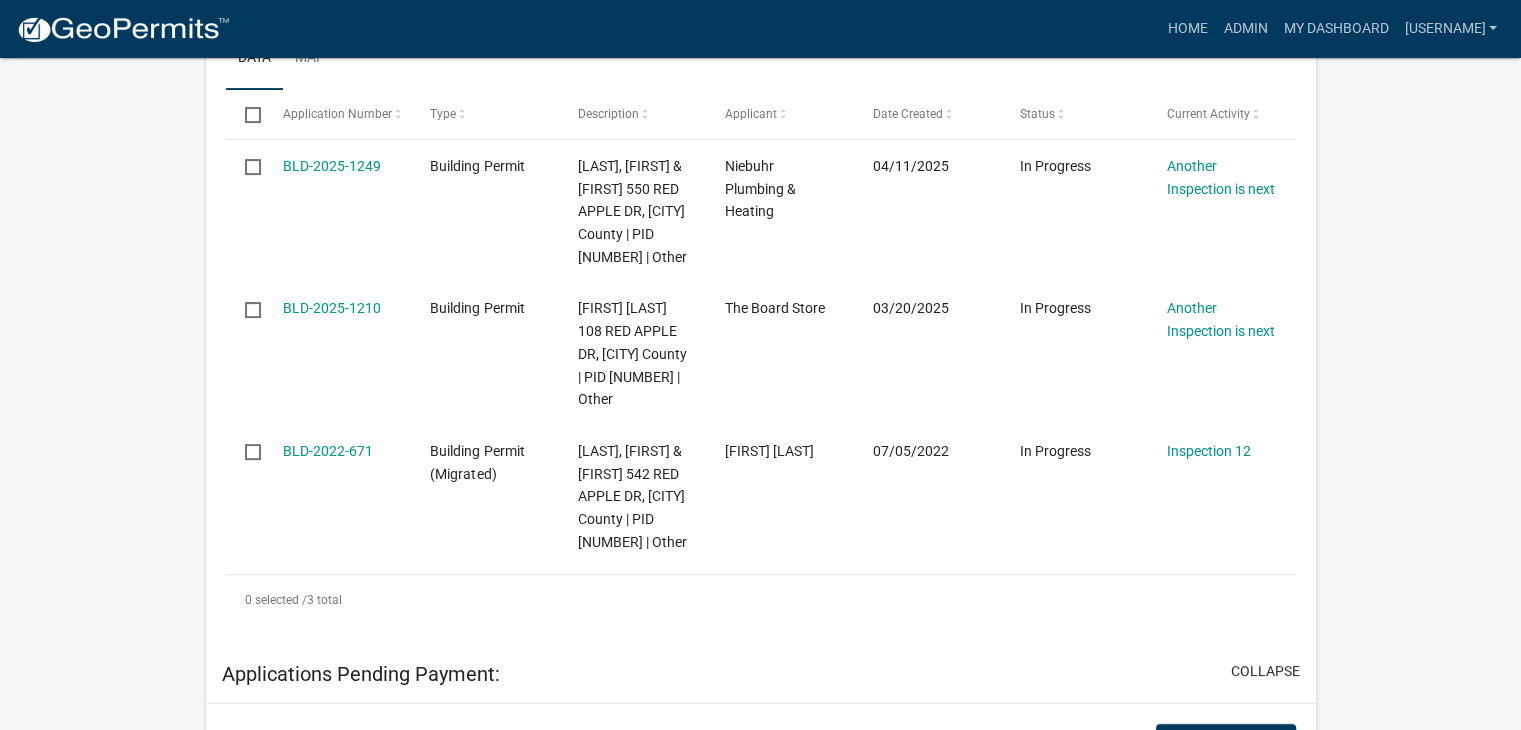 scroll, scrollTop: 600, scrollLeft: 0, axis: vertical 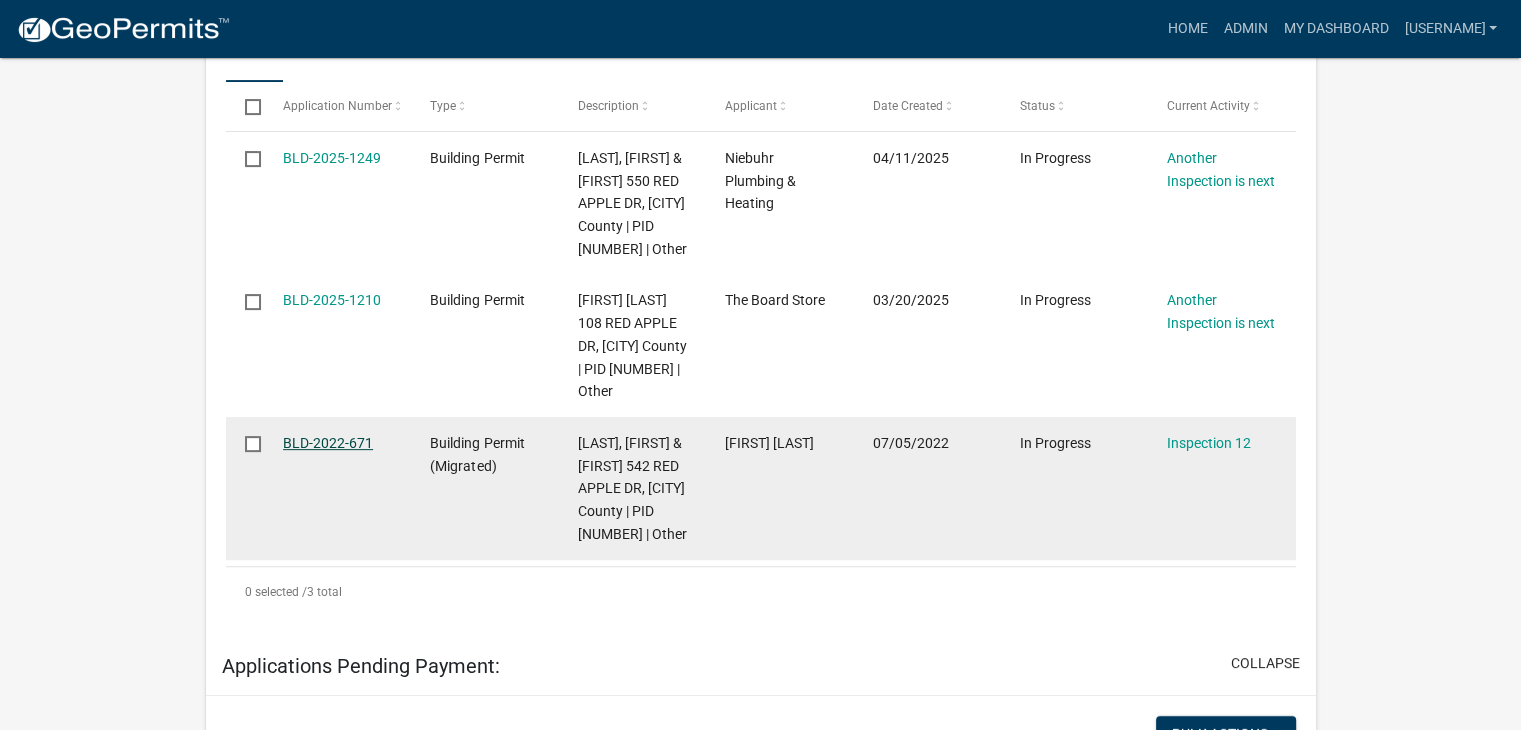 click on "BLD-2022-671" 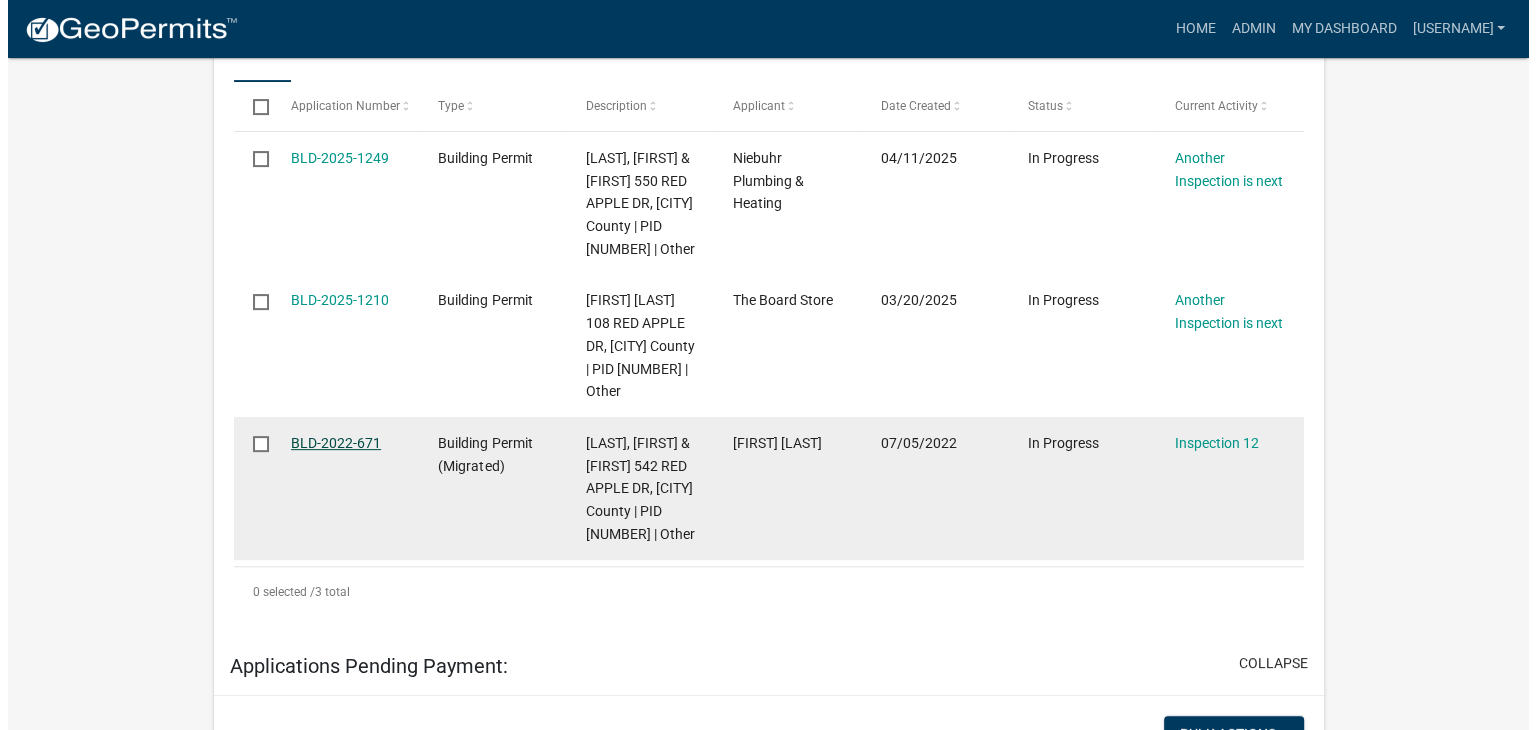 scroll, scrollTop: 0, scrollLeft: 0, axis: both 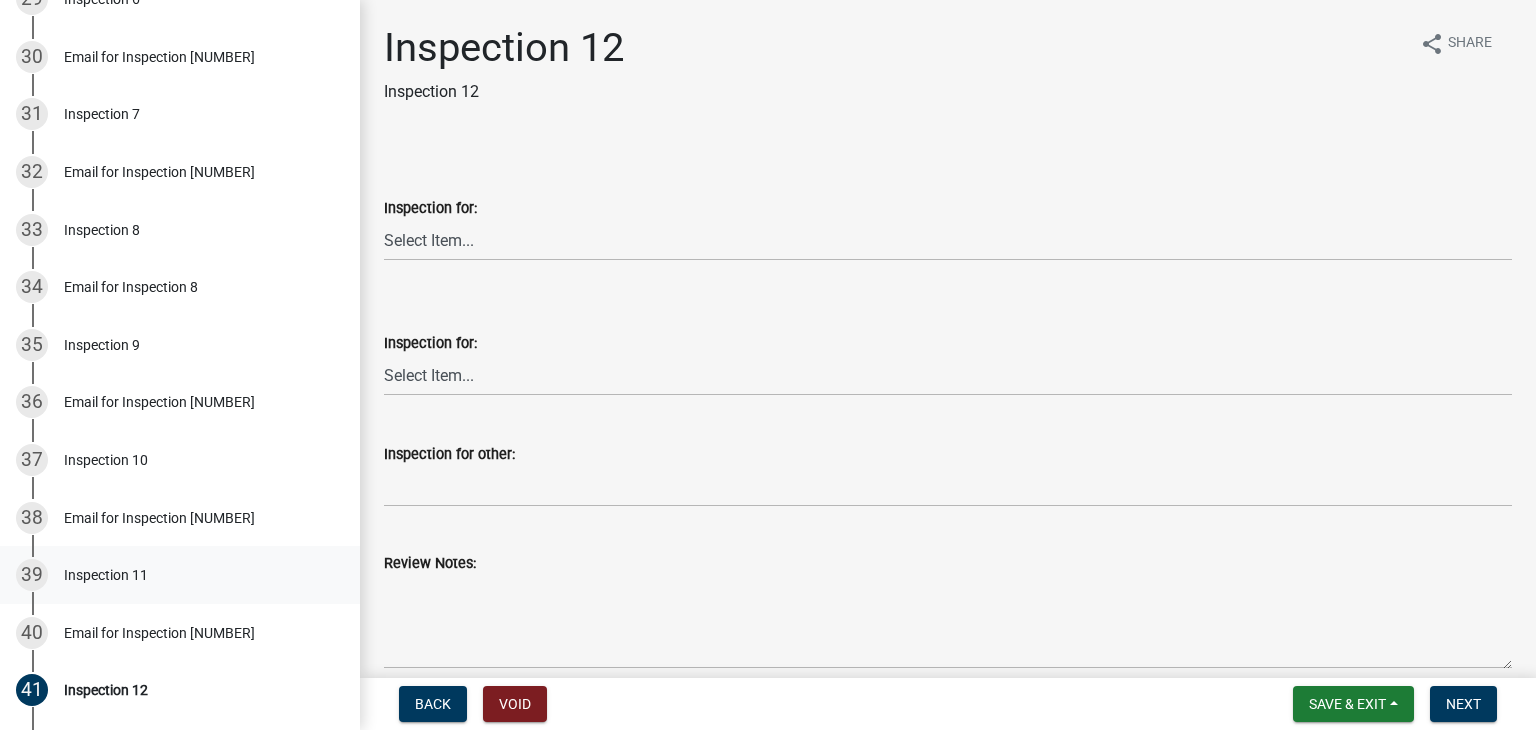 click on "Inspection 11" at bounding box center [106, 575] 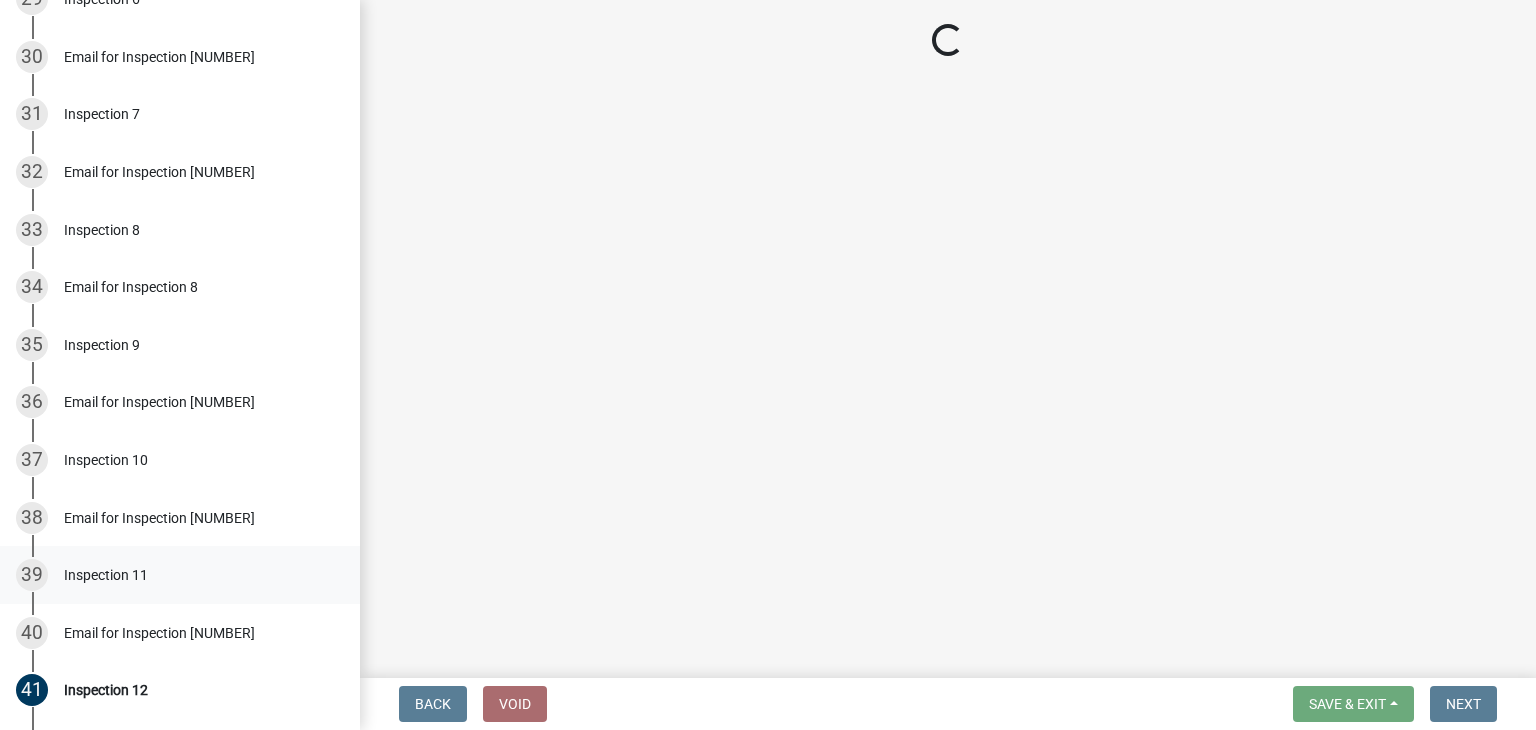 select on "a04c6e78-460c-49d6-a9a7-bc3175de5ab7" 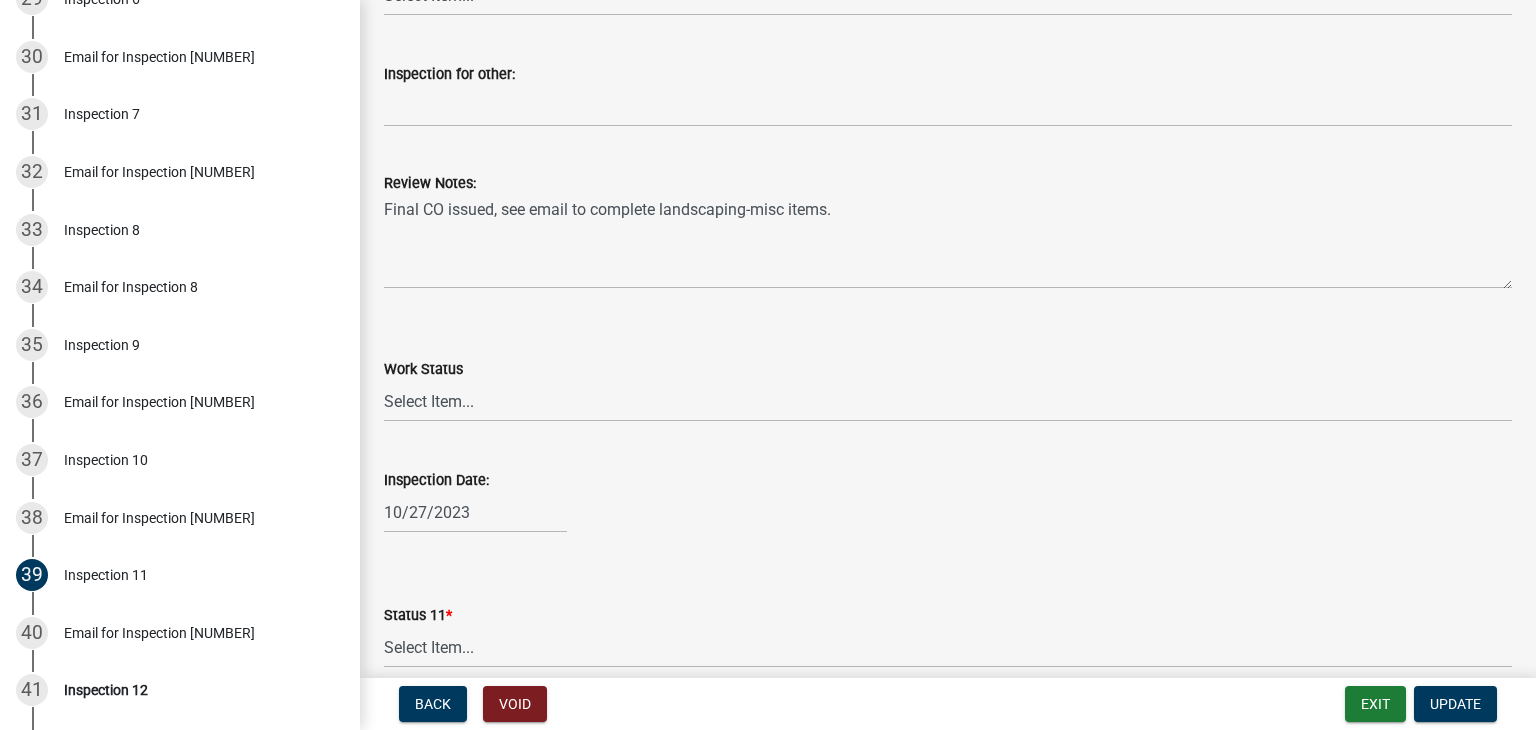 scroll, scrollTop: 400, scrollLeft: 0, axis: vertical 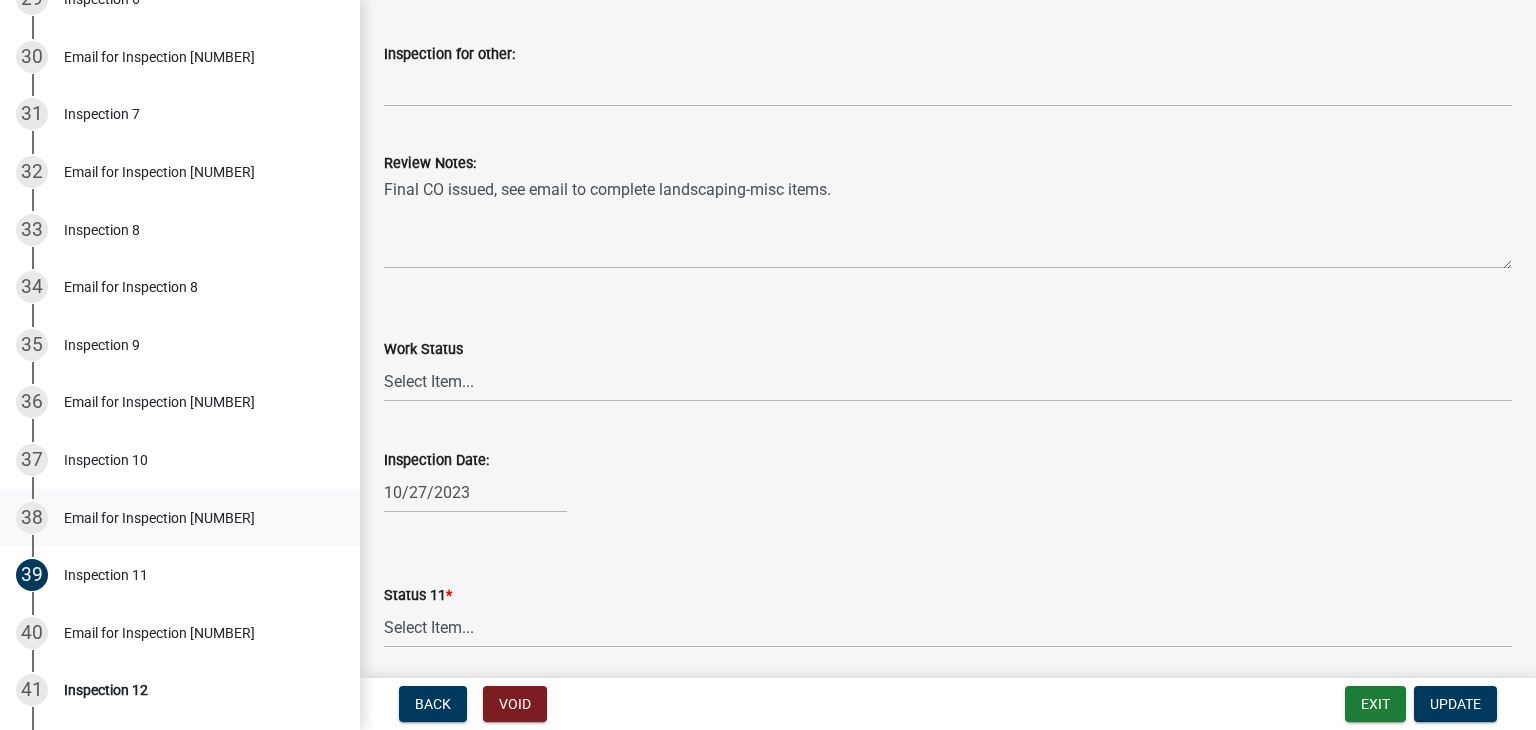 click on "Email for Inspection [NUMBER]" at bounding box center [159, 518] 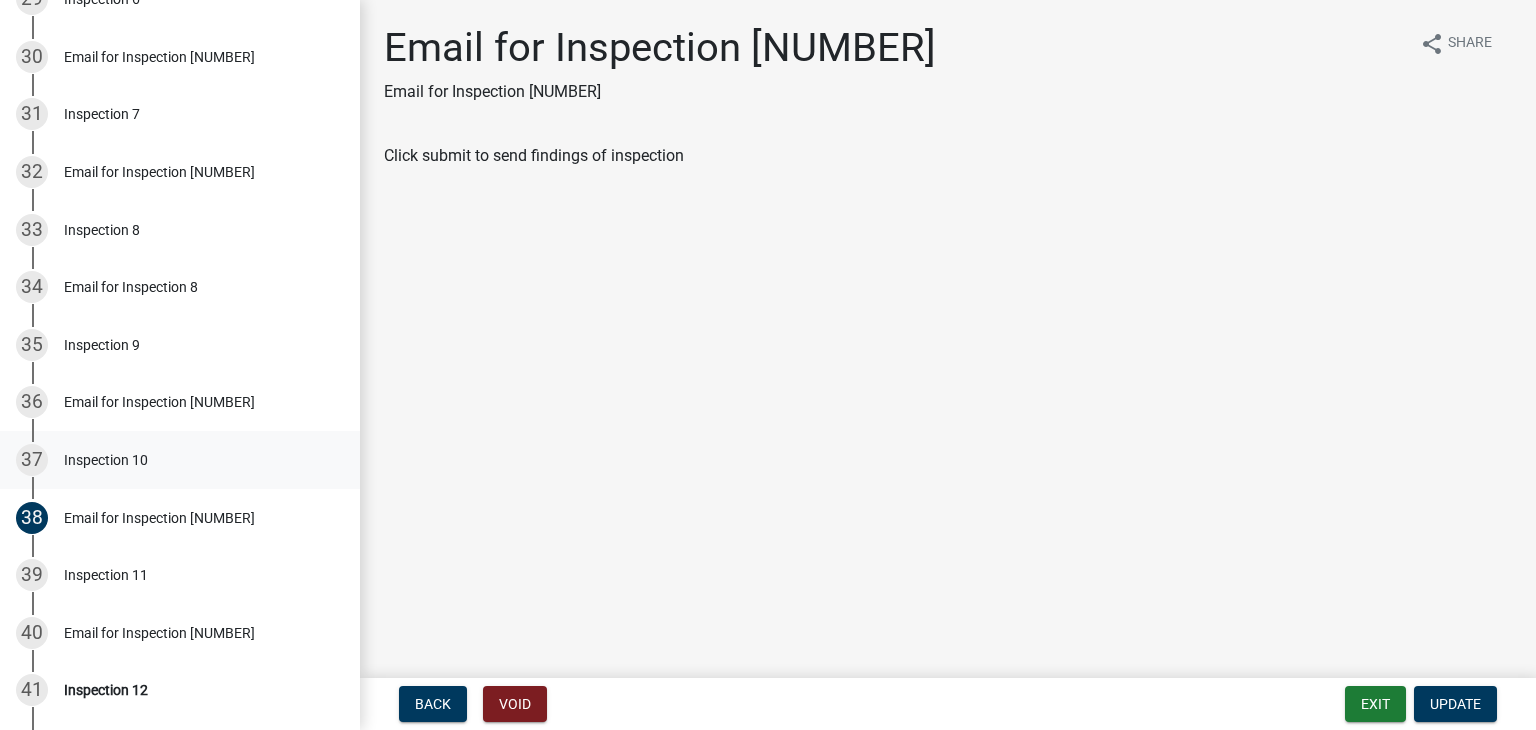click on "Inspection 10" at bounding box center (106, 460) 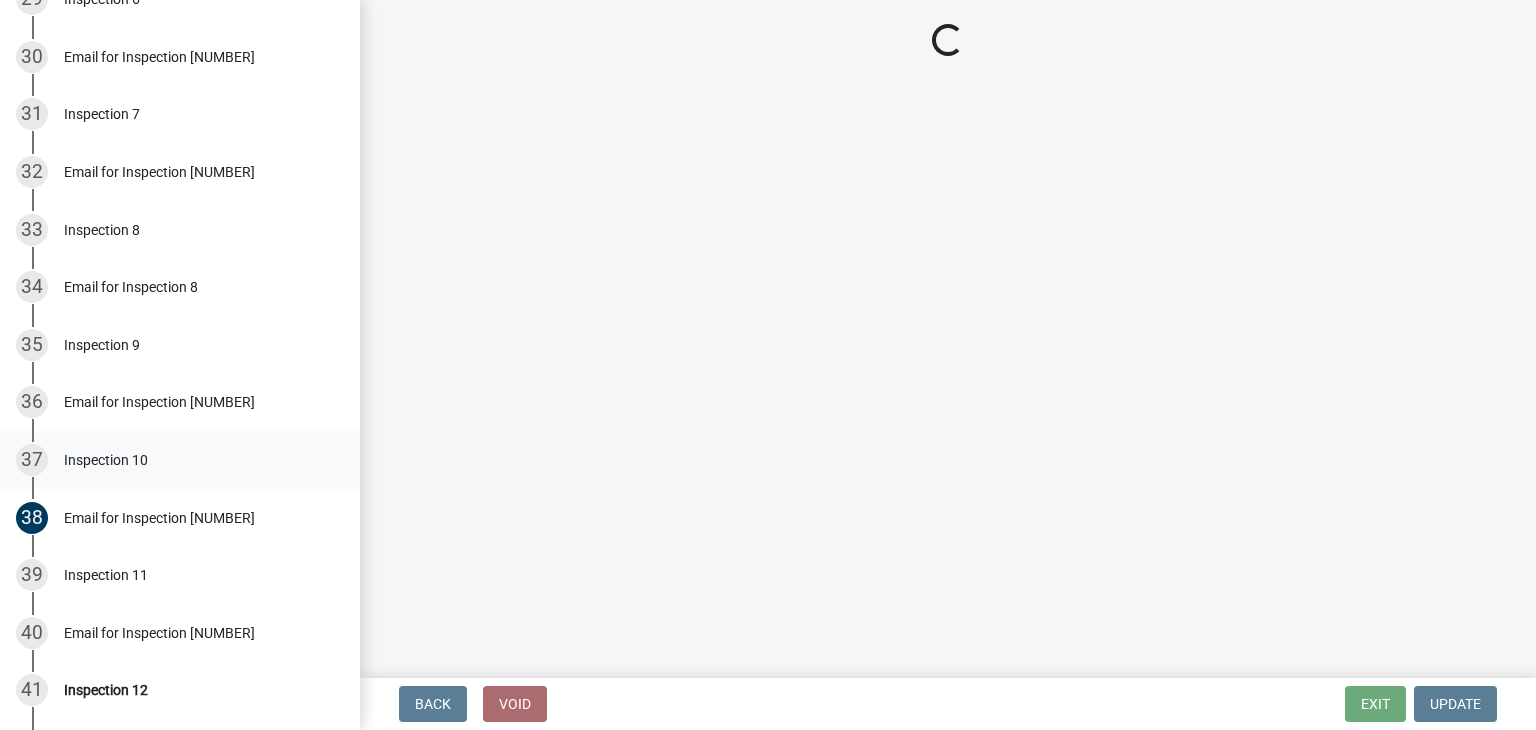select on "[UUID]" 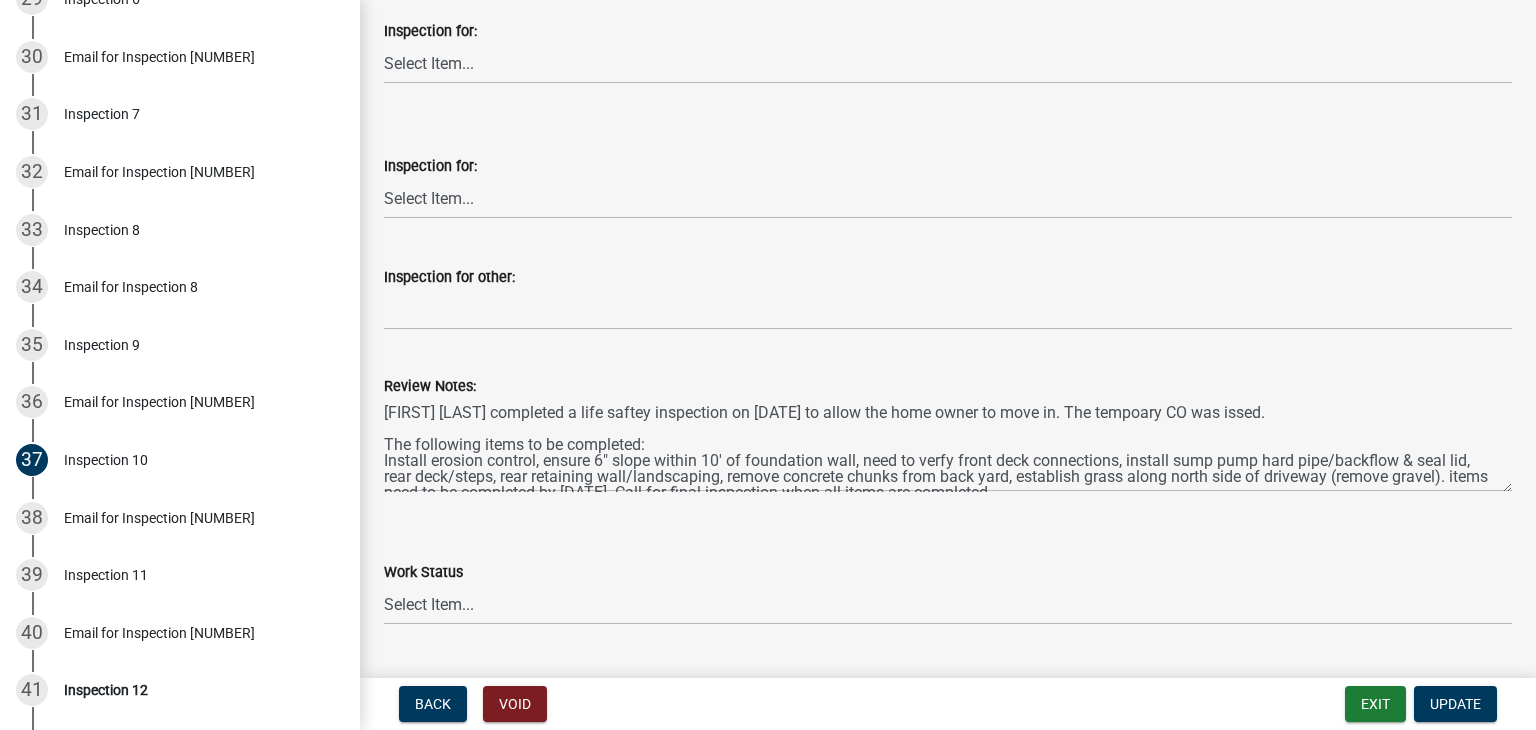 scroll, scrollTop: 200, scrollLeft: 0, axis: vertical 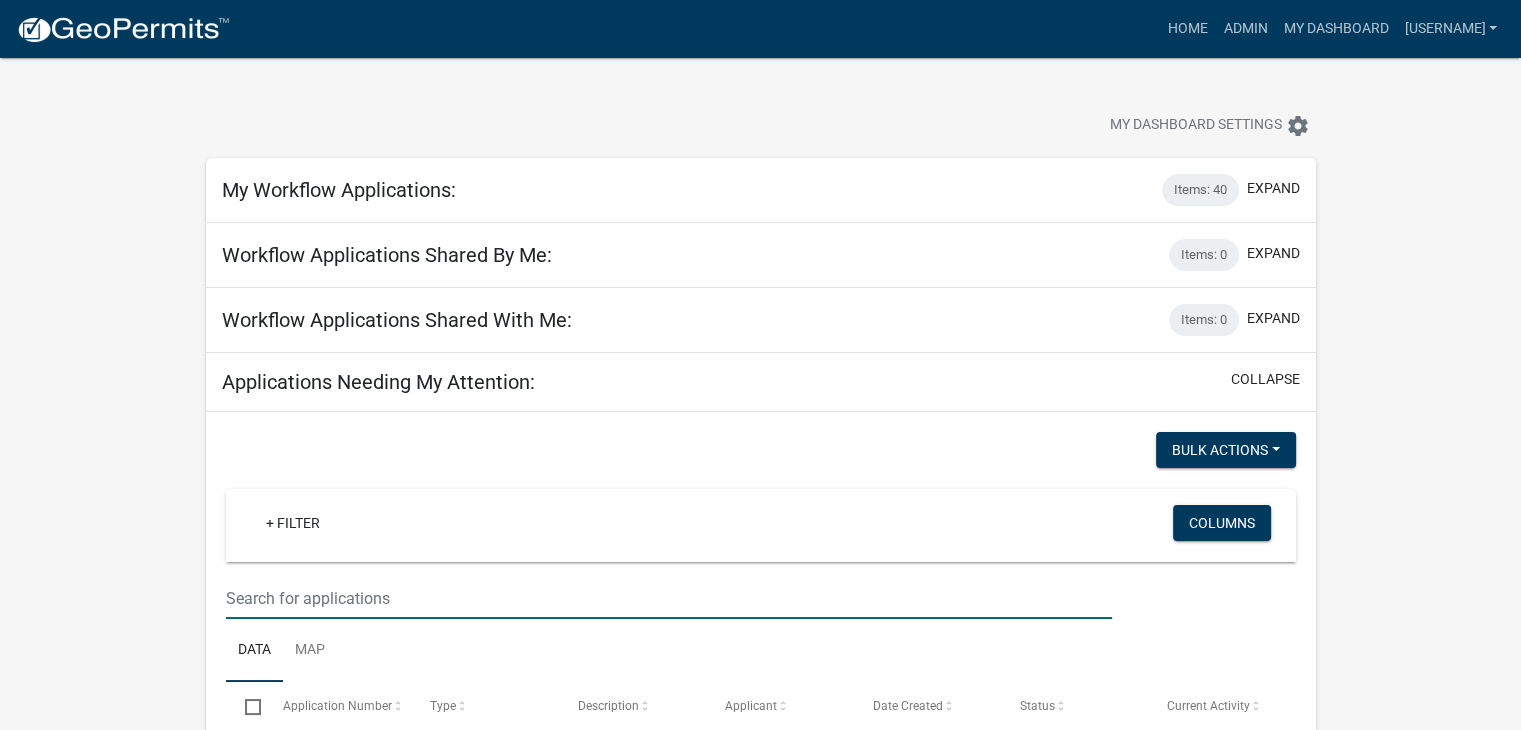 click at bounding box center [669, 598] 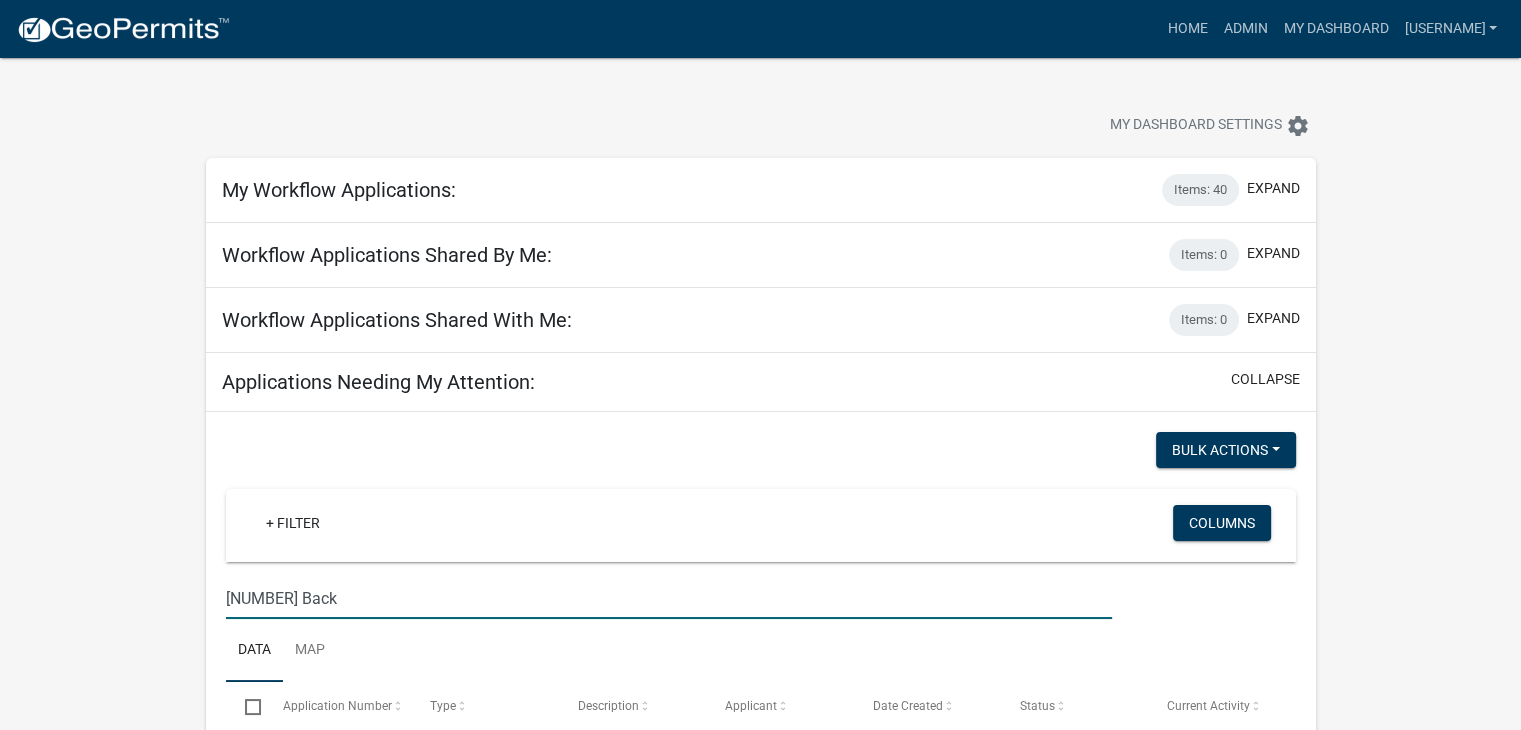 type on "[NUMBER] Back" 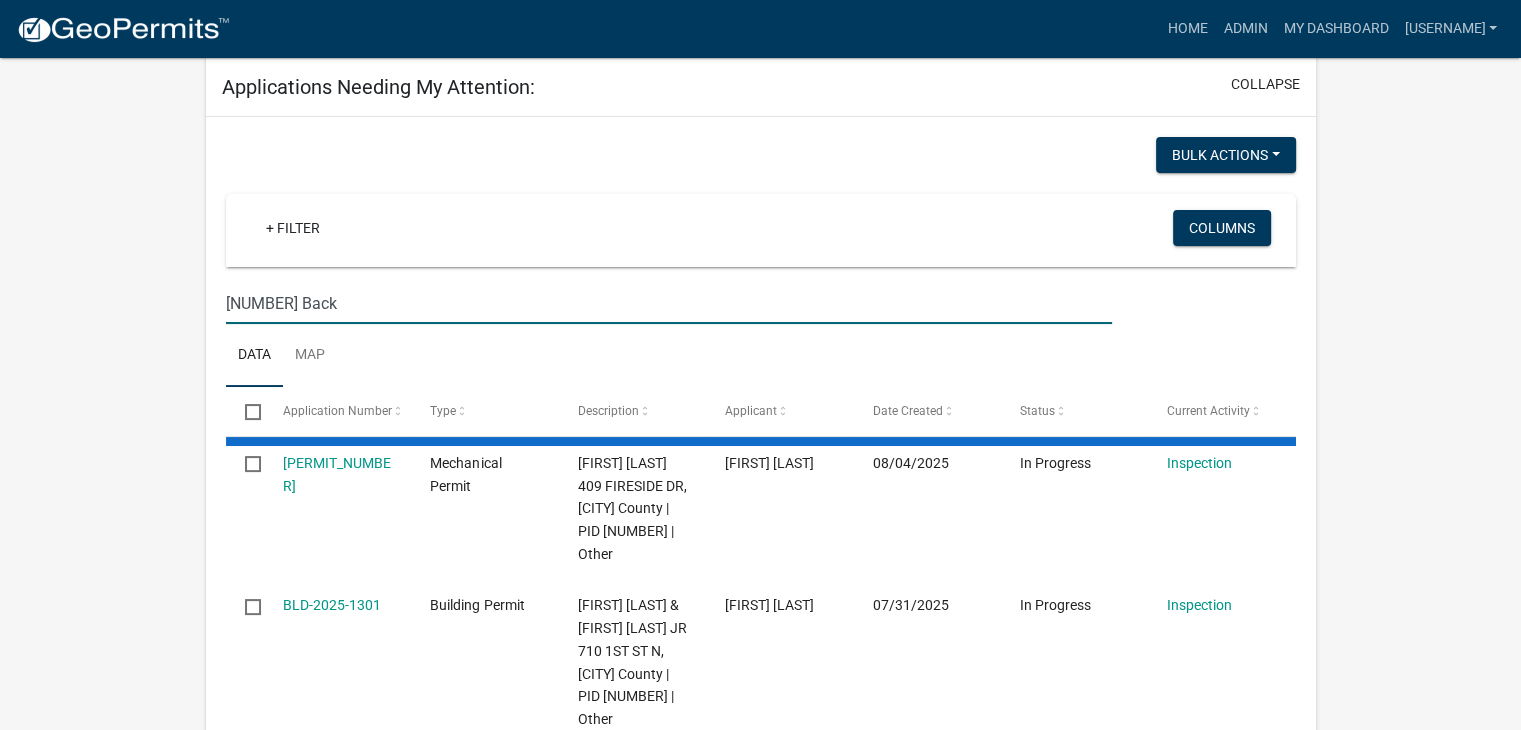 scroll, scrollTop: 300, scrollLeft: 0, axis: vertical 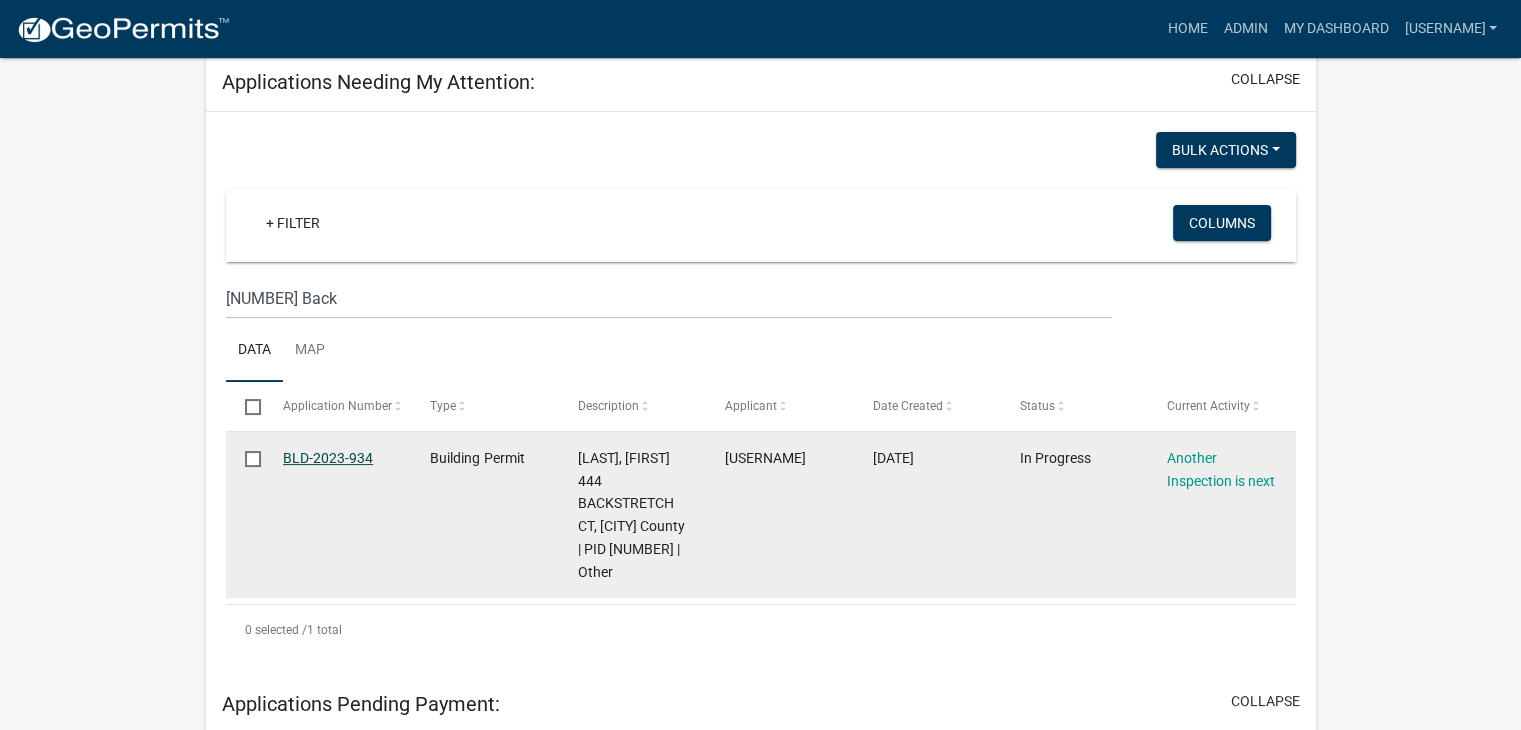 click on "BLD-2023-934" 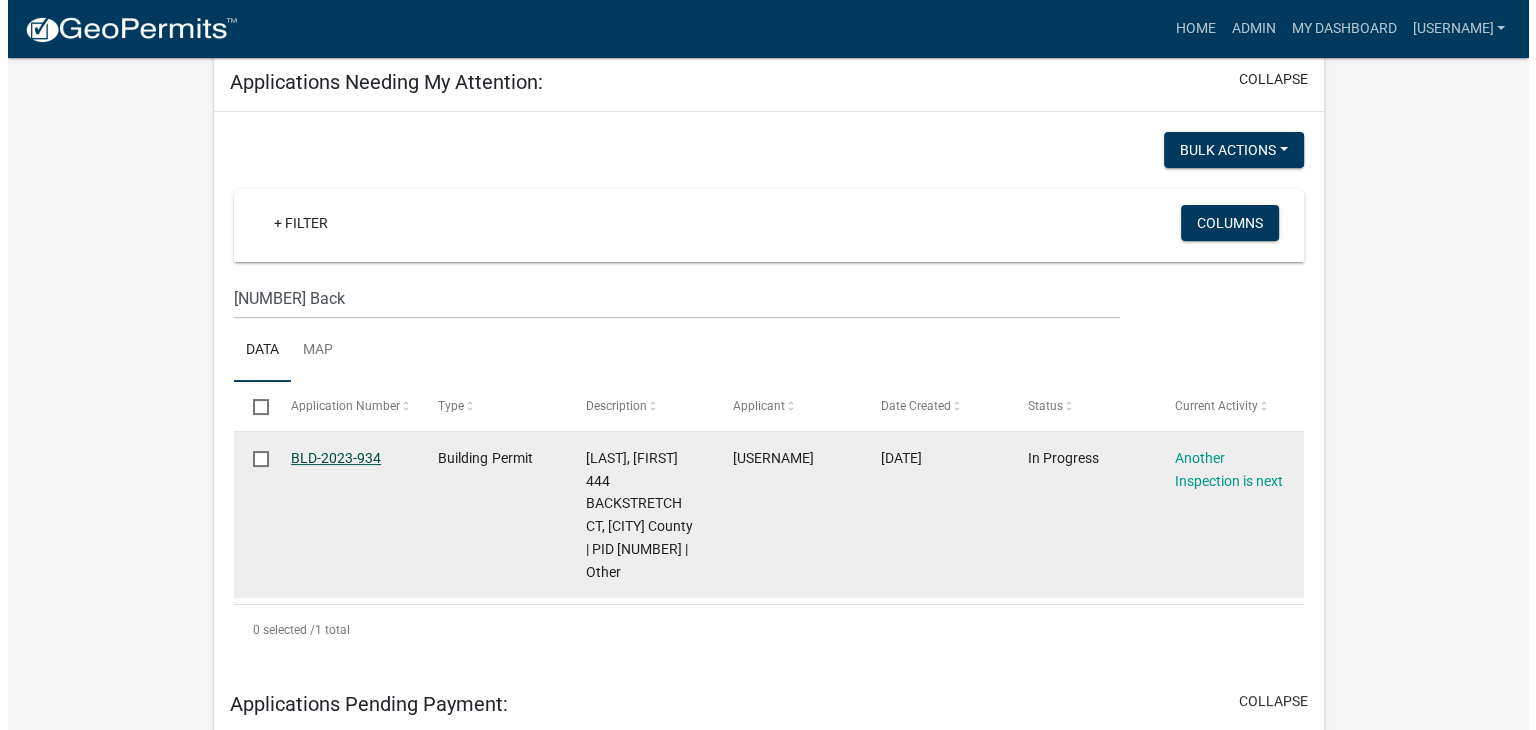 scroll, scrollTop: 0, scrollLeft: 0, axis: both 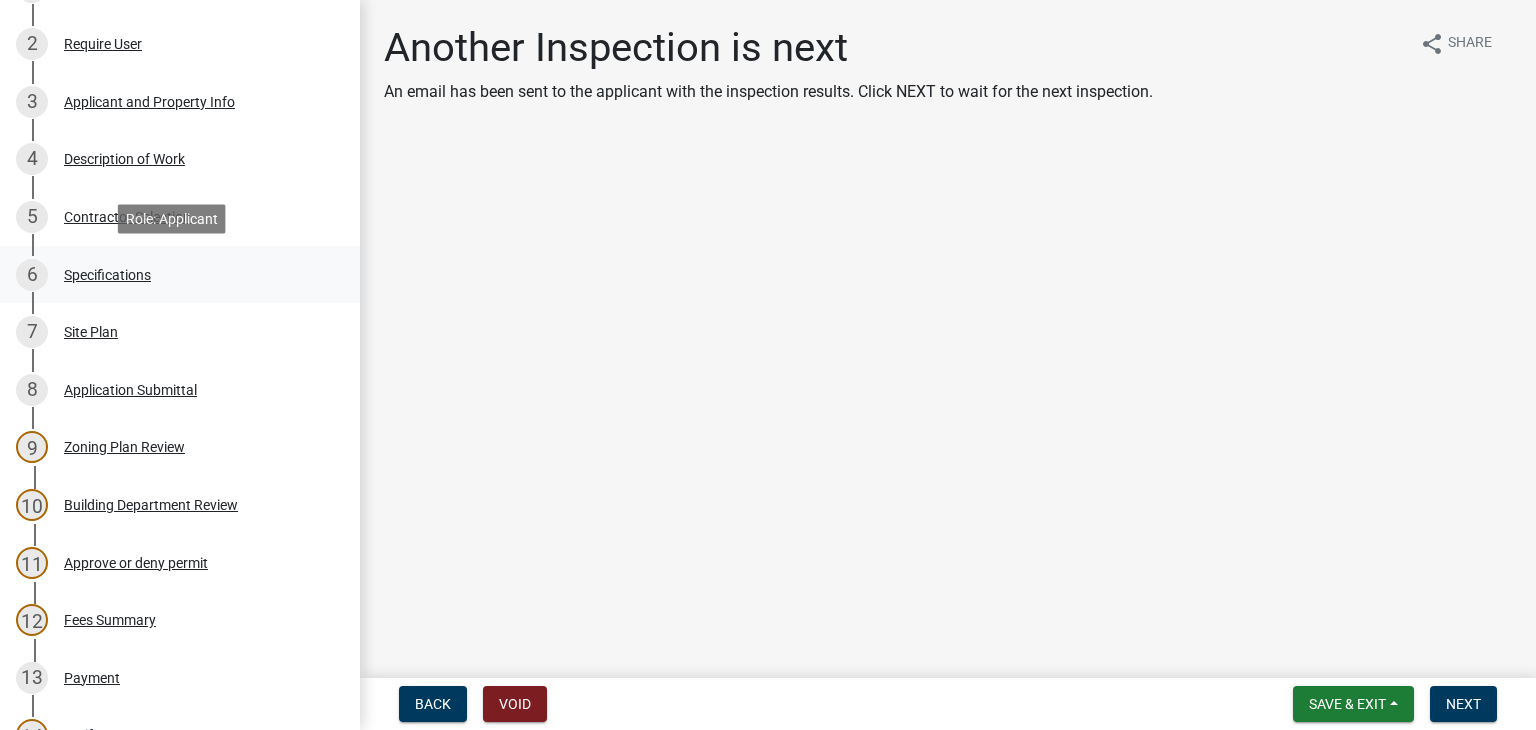 click on "Specifications" at bounding box center (107, 275) 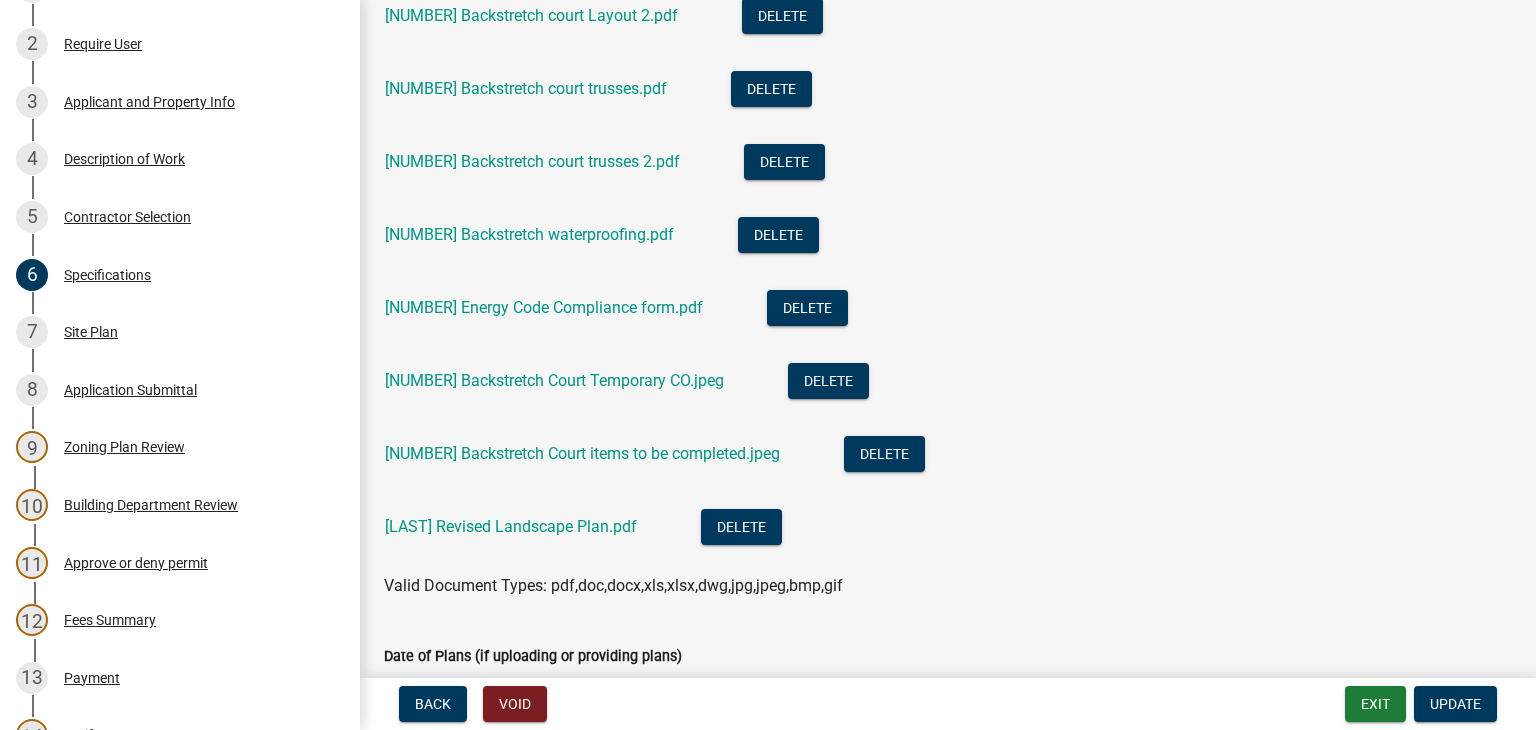scroll, scrollTop: 4400, scrollLeft: 0, axis: vertical 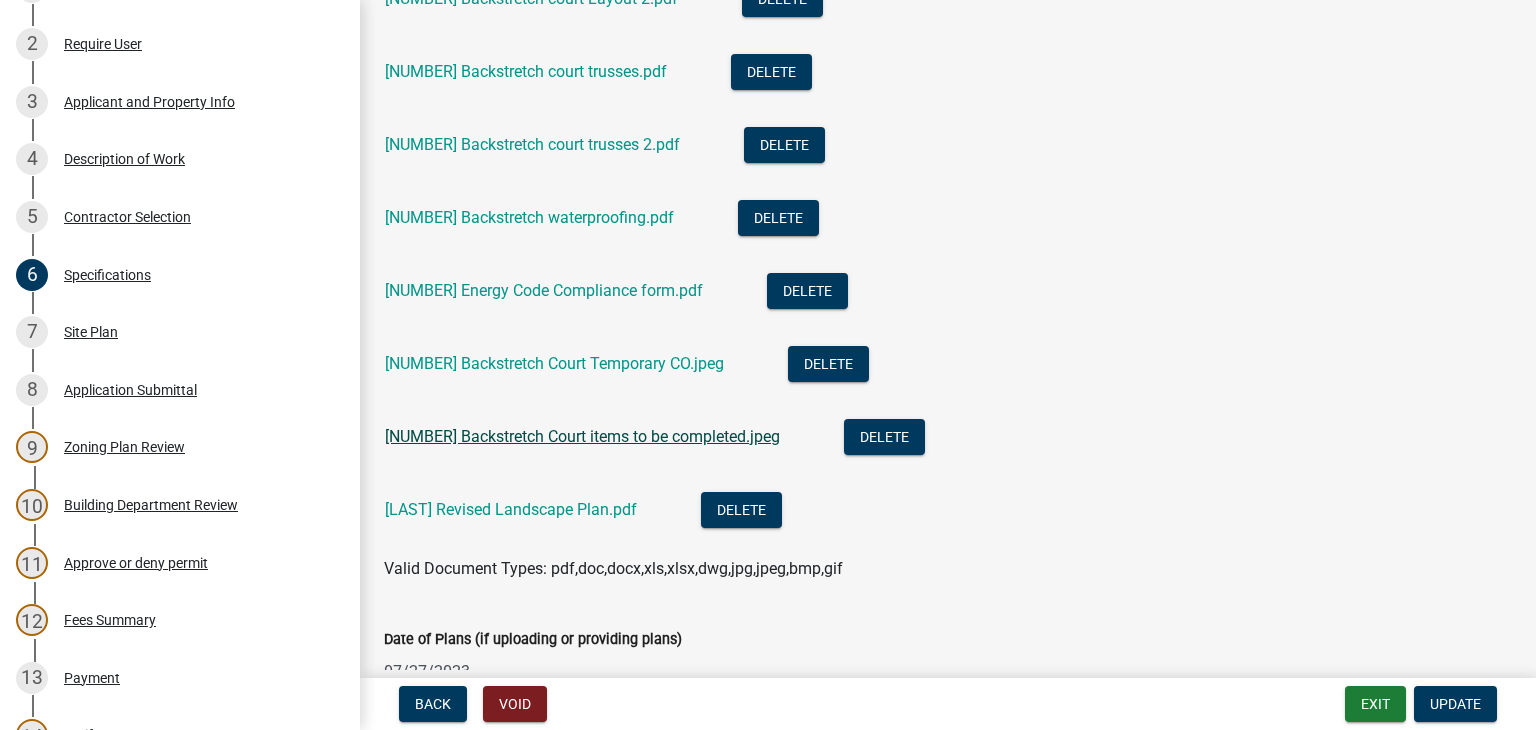 click on "[NUMBER] Backstretch Court items to be completed.jpeg" 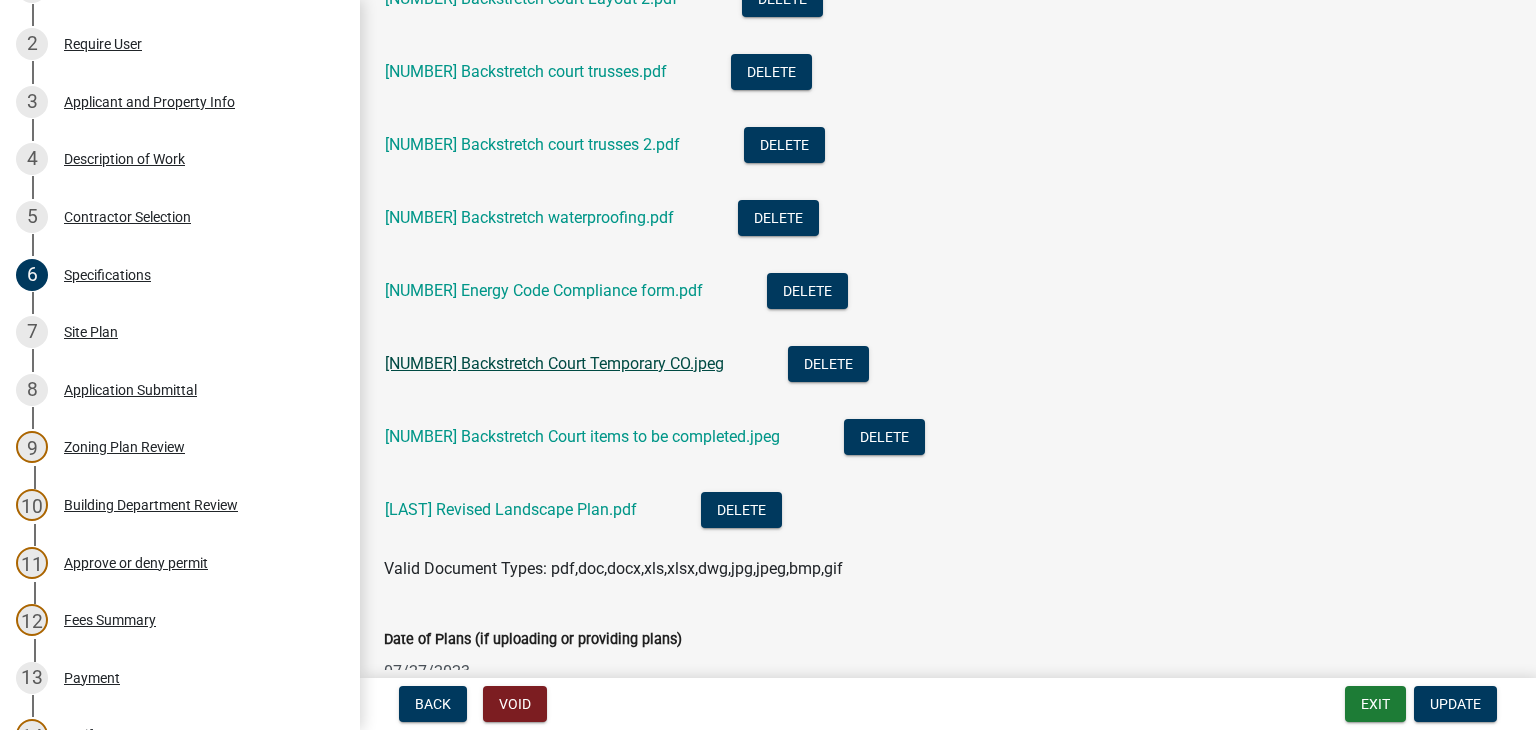 click on "[NUMBER] Backstretch Court Temporary CO.jpeg" 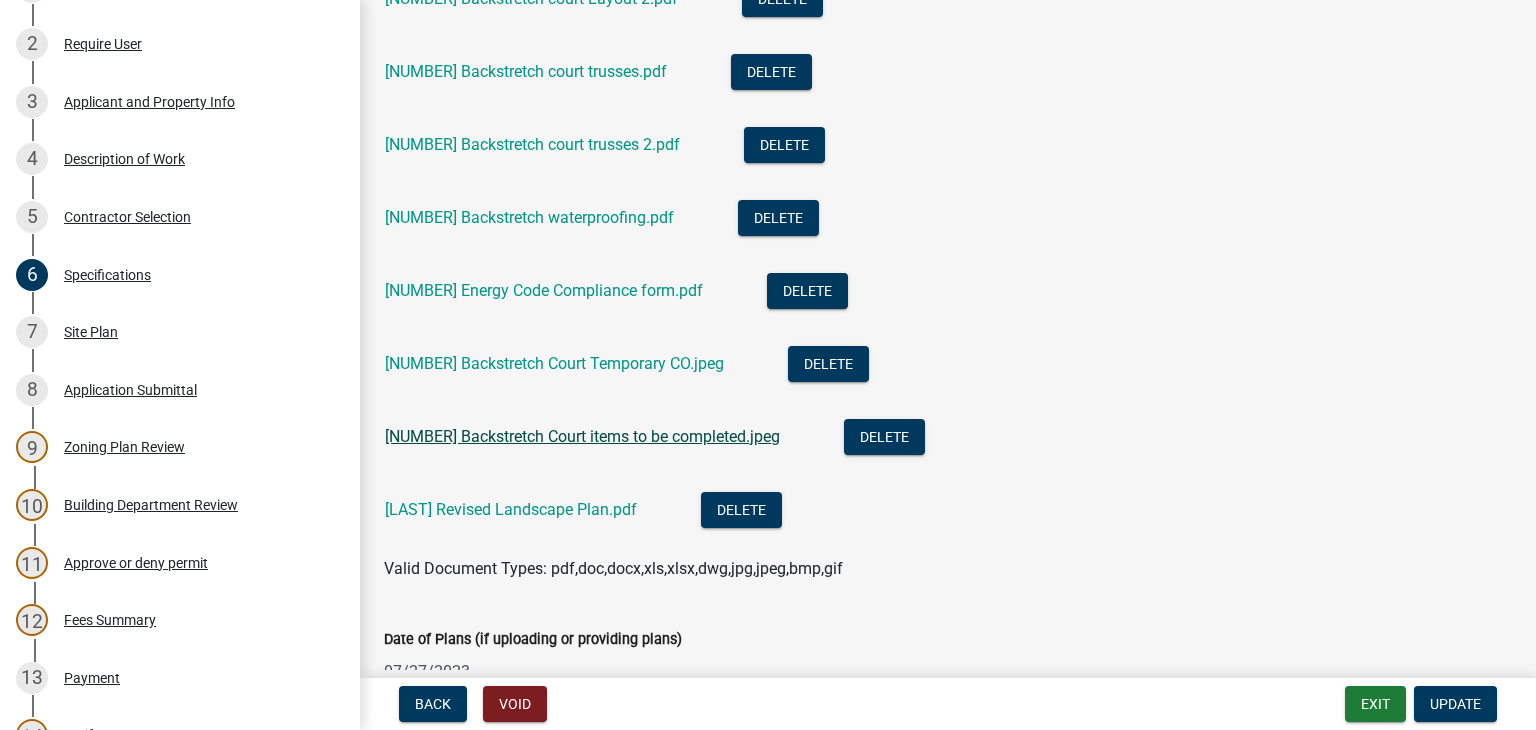 click on "[NUMBER] Backstretch Court items to be completed.jpeg" 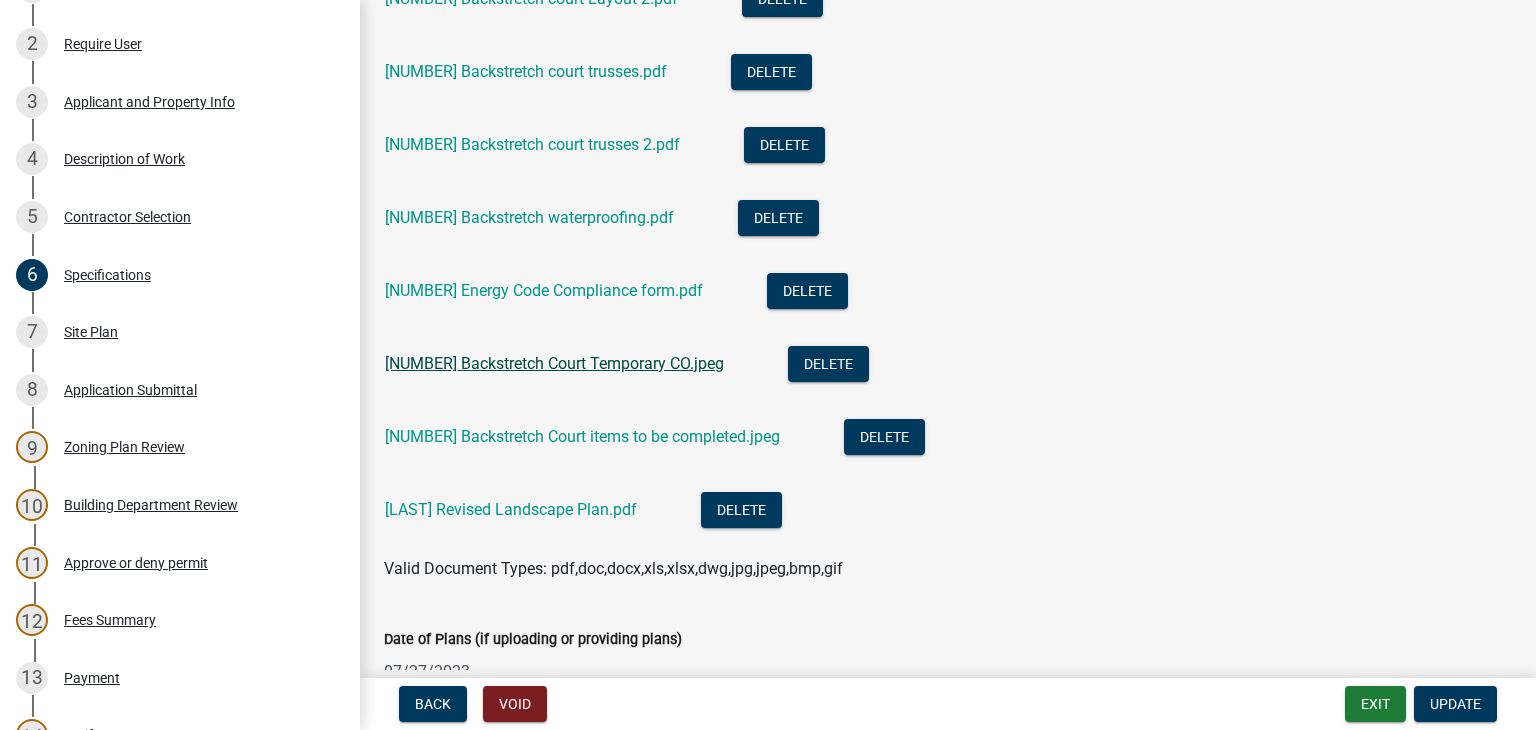 click on "[NUMBER] Backstretch Court Temporary CO.jpeg" 